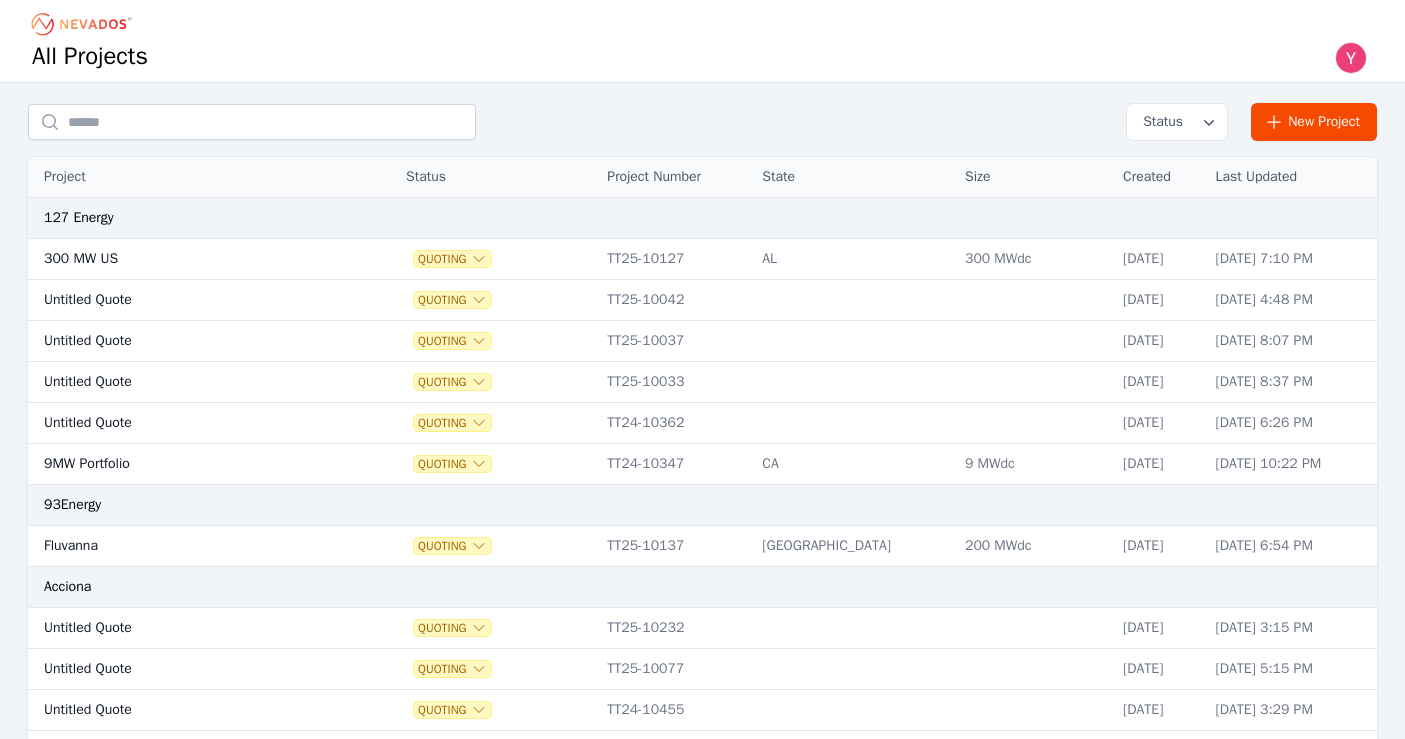 scroll, scrollTop: 0, scrollLeft: 0, axis: both 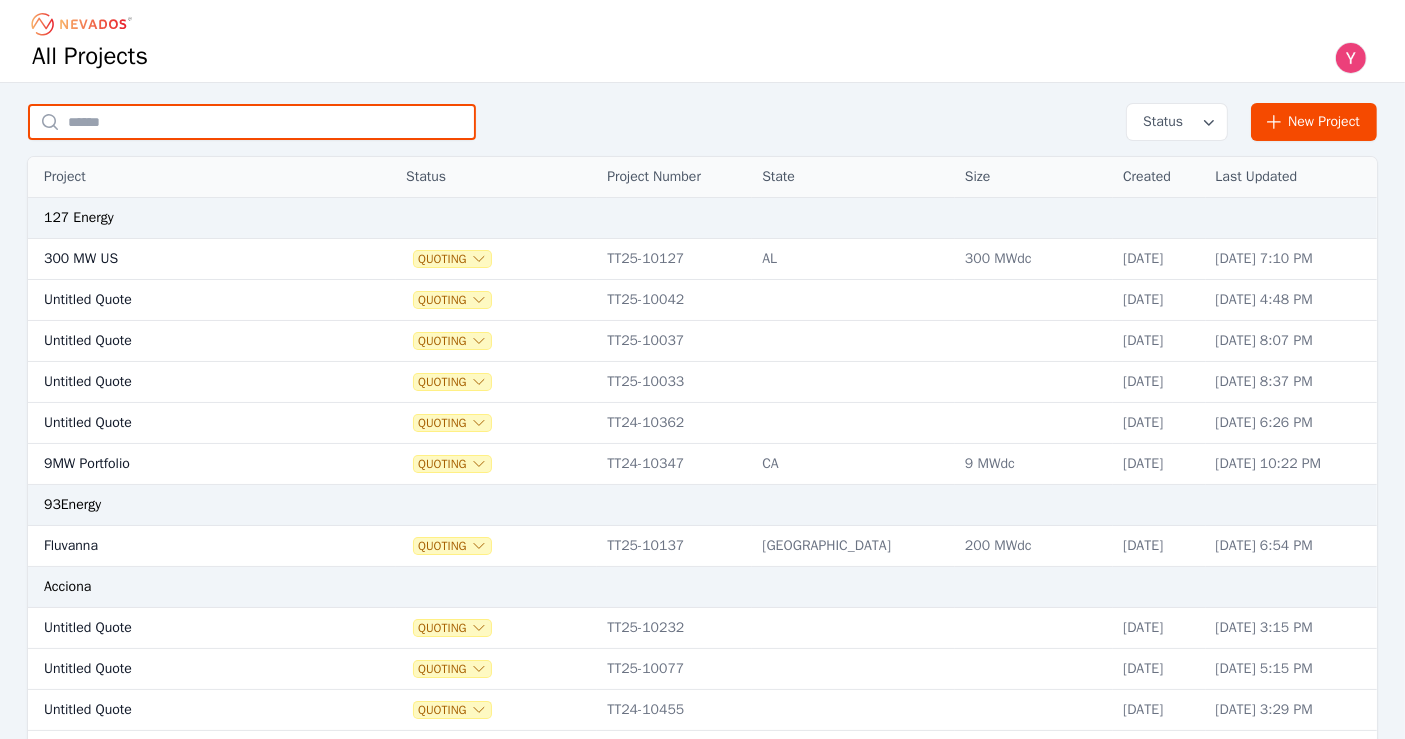 click at bounding box center (252, 122) 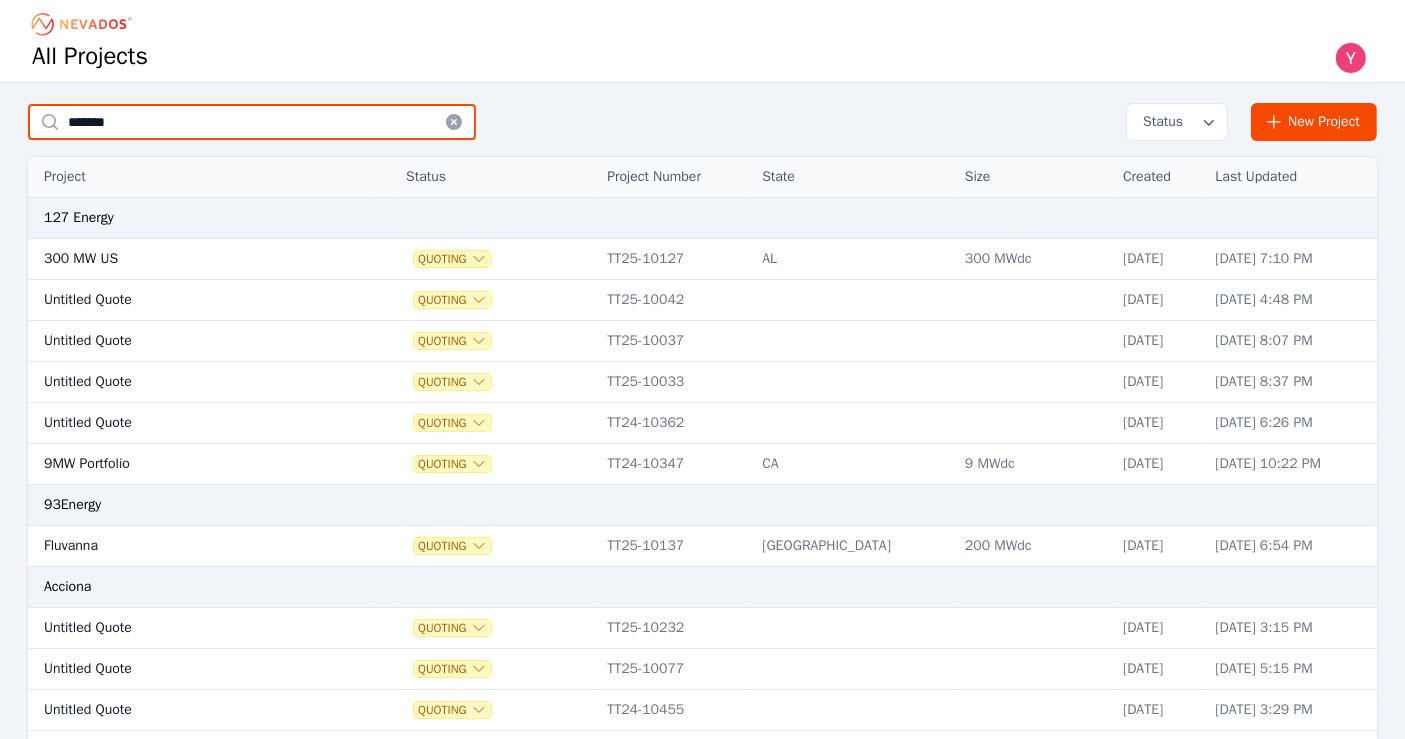 type on "*******" 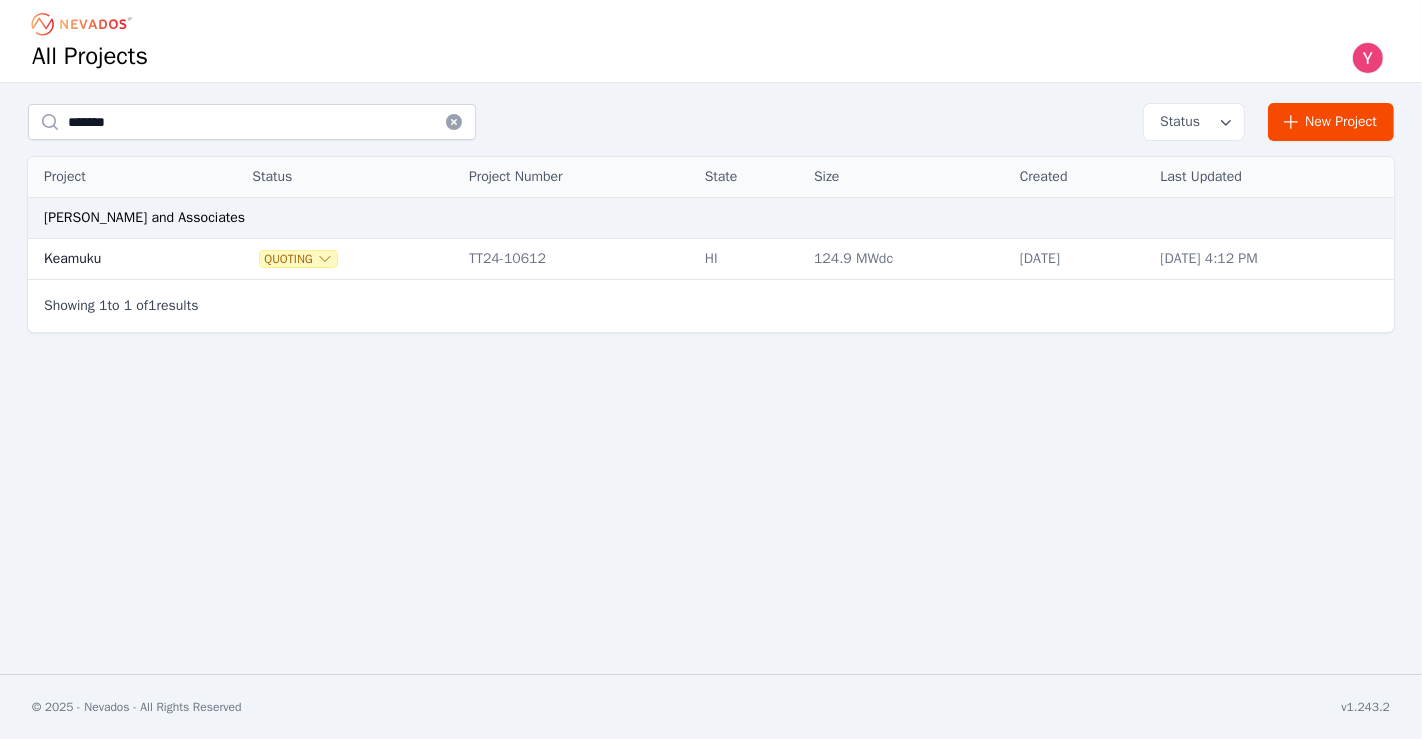 click on "Quoting" at bounding box center [350, 259] 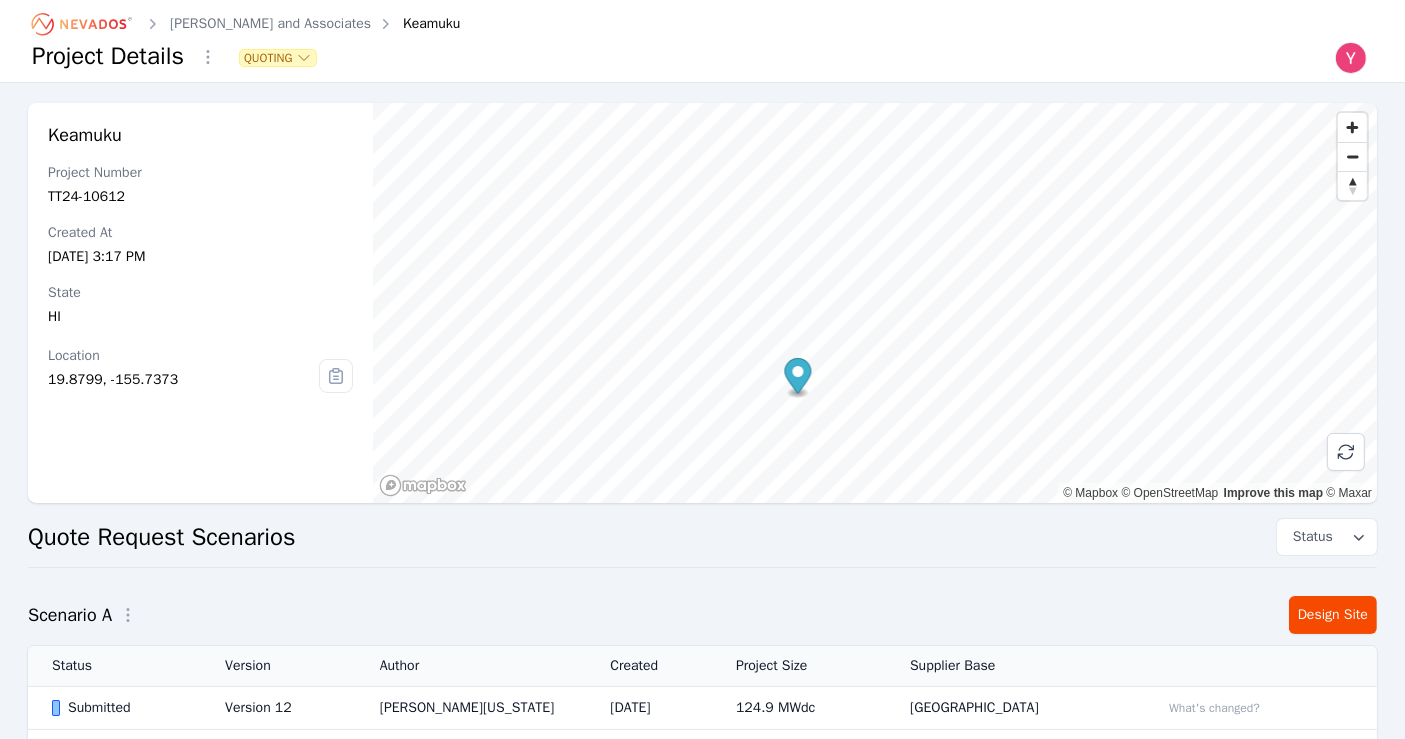 click on "Version 12" at bounding box center [278, 708] 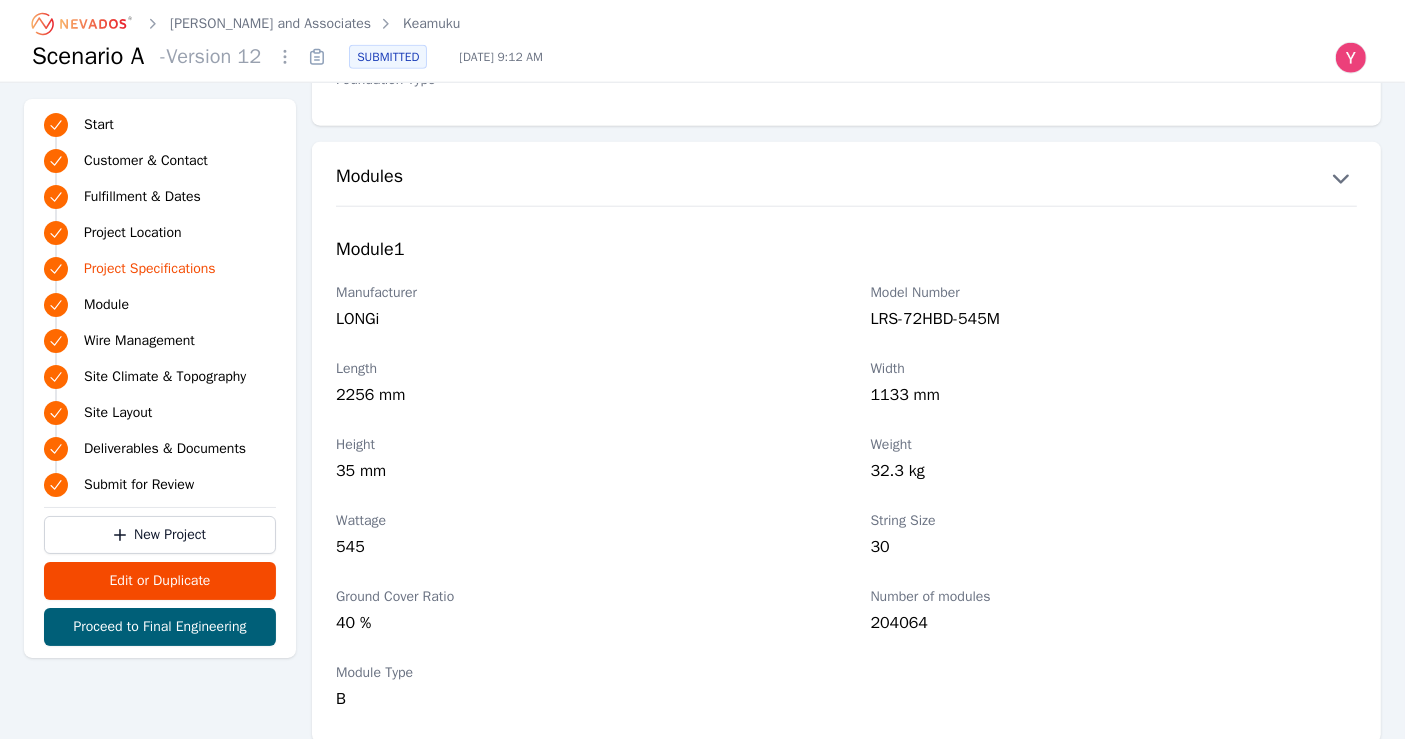 scroll, scrollTop: 2111, scrollLeft: 0, axis: vertical 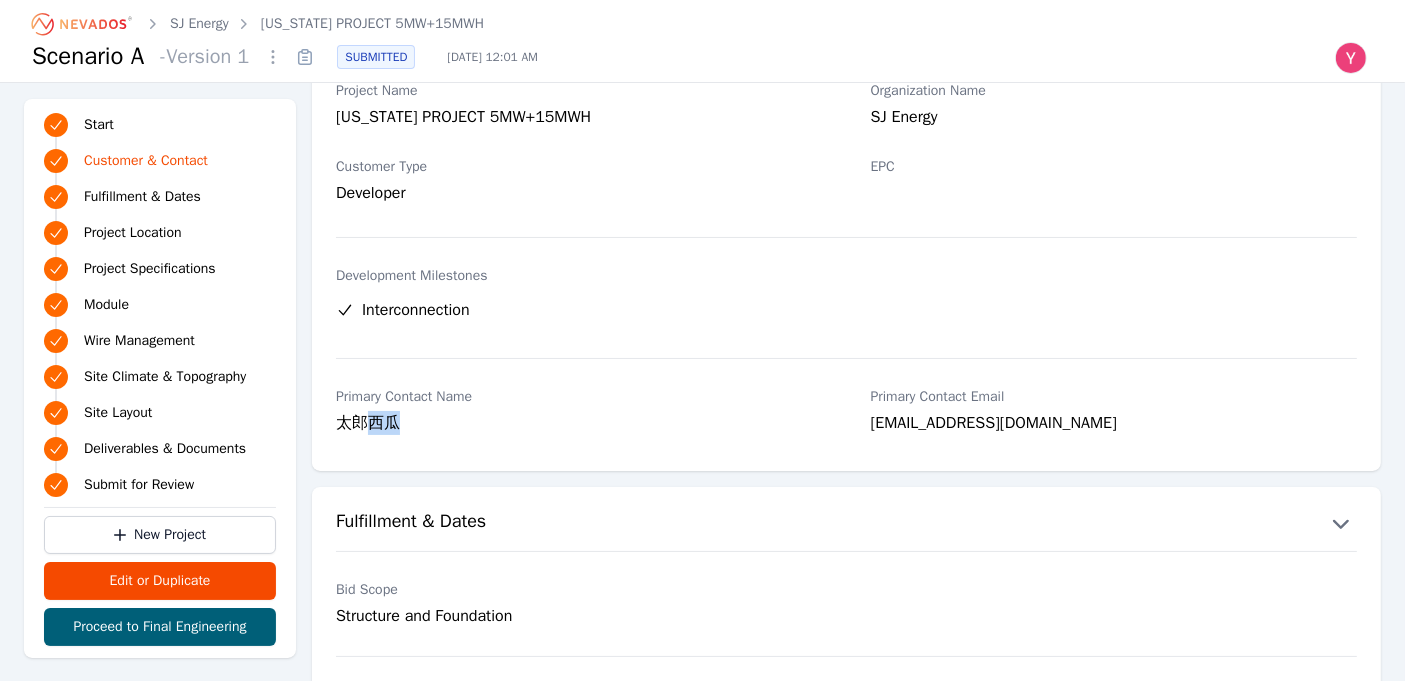 drag, startPoint x: 368, startPoint y: 428, endPoint x: 435, endPoint y: 435, distance: 67.36468 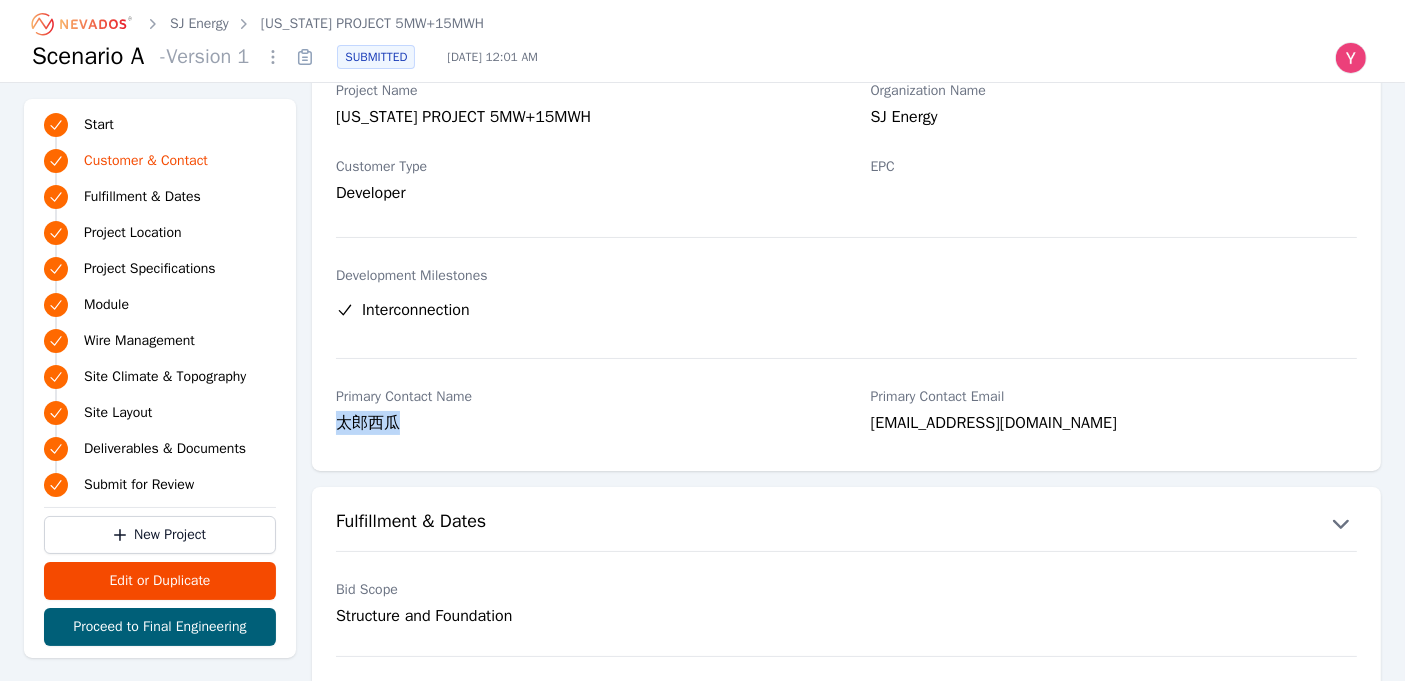 drag, startPoint x: 330, startPoint y: 424, endPoint x: 425, endPoint y: 440, distance: 96.337944 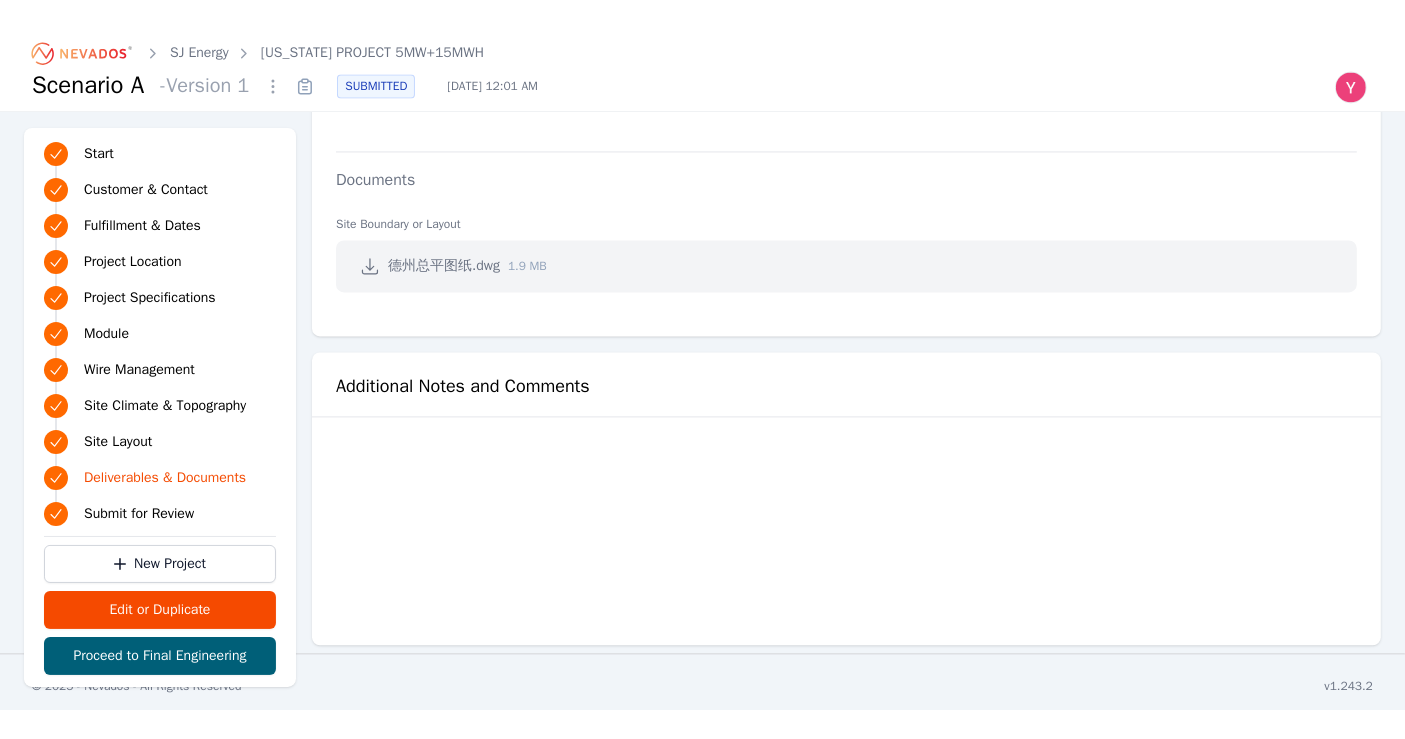 scroll, scrollTop: 4080, scrollLeft: 0, axis: vertical 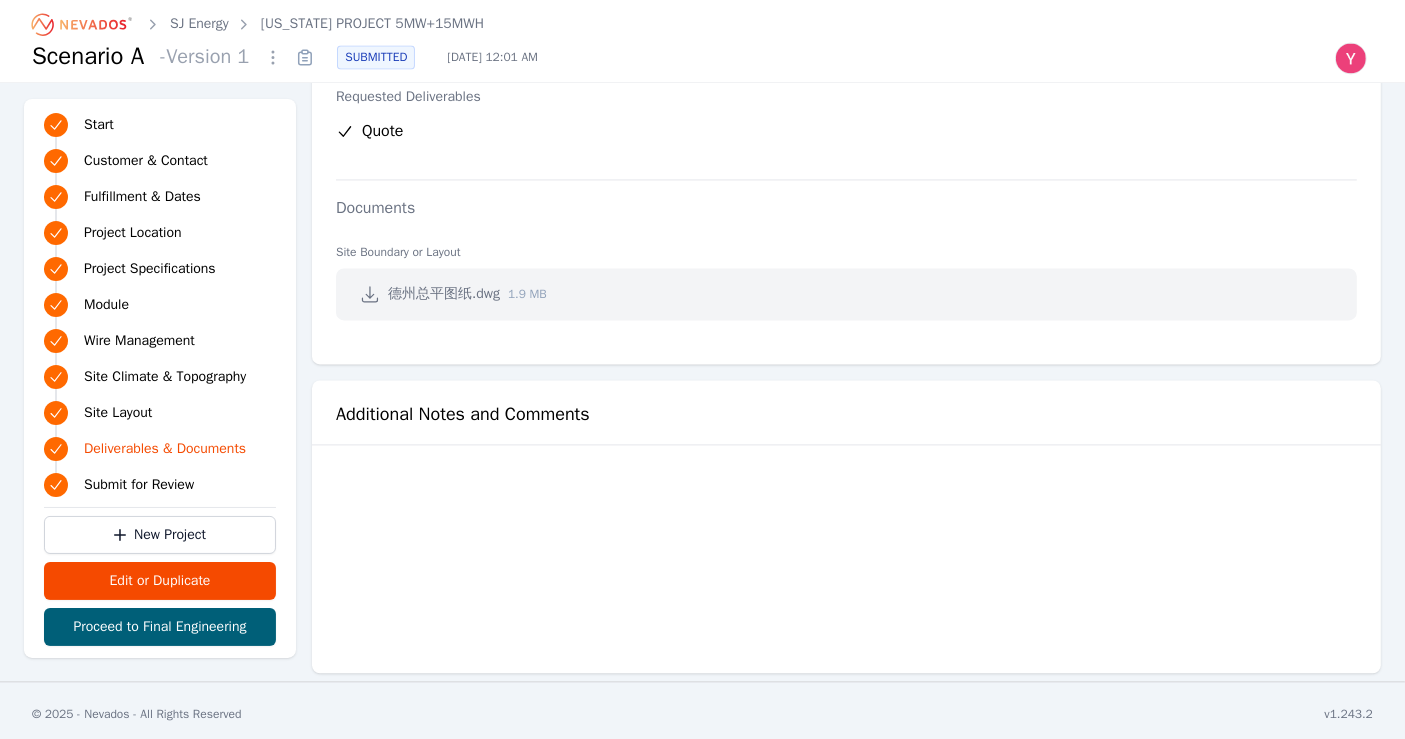 click 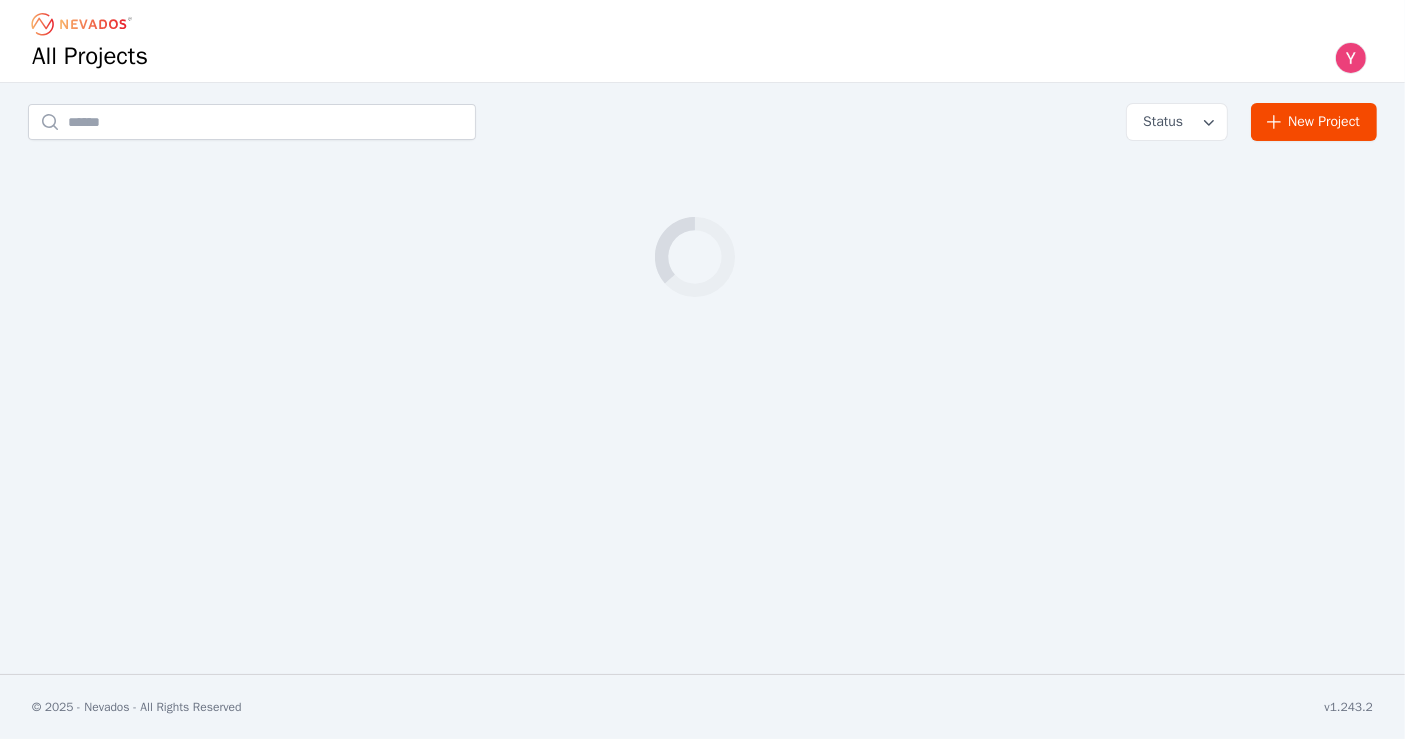 scroll, scrollTop: 0, scrollLeft: 0, axis: both 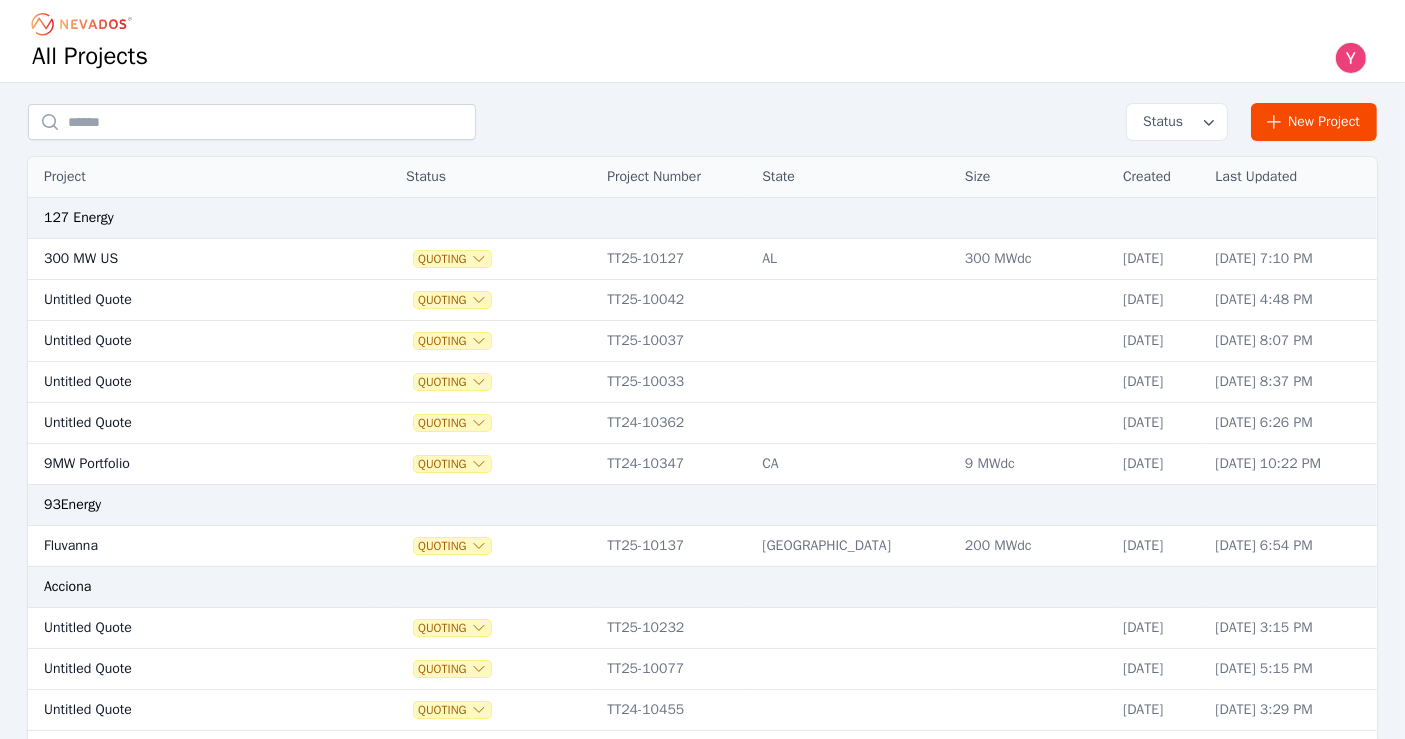 click on "Status New Project Project Status Project Number State Size Created Last Updated 127 Energy 300 MW US Quoting TT25-10127 AL 300 MWdc Mar 06, 2025 Mar 6, 2025, 7:10 PM Untitled Quote Quoting TT25-10042 Jan 22, 2025 Jul 2, 2025, 4:48 PM Untitled Quote Quoting TT25-10037 Jan 21, 2025 Jan 21, 2025, 8:07 PM Untitled Quote Quoting TT25-10033 Jan 16, 2025 Jan 16, 2025, 8:37 PM Untitled Quote Quoting TT24-10362 Jul 12, 2024 Oct 3, 2024, 6:26 PM 9MW Portfolio Quoting TT24-10347 CA 9 MWdc Jul 08, 2024 Jul 8, 2024, 10:22 PM 93Energy  Fluvanna Quoting TT25-10137 TX 200 MWdc Mar 17, 2025 Mar 17, 2025, 6:54 PM Acciona Untitled Quote Quoting TT25-10232 May 05, 2025 Jul 9, 2025, 3:15 PM Untitled Quote Quoting TT25-10077 Feb 11, 2025 Feb 11, 2025, 5:15 PM Untitled Quote Quoting TT24-10455 Sep 06, 2024 Sep 6, 2024, 3:29 PM Untitled Quote Quoting TT24-10445 Sep 03, 2024 Sep 3, 2024, 3:49 PM ACE Solar  Oneida Engineering PO TT25-10247 NY 3.4173 MWdc Jun 26, 2025 Jun 26, 2025, 3:15 PM Kot Road Engineering PO TT25-10240 NY Quoting" at bounding box center (702, 1605) 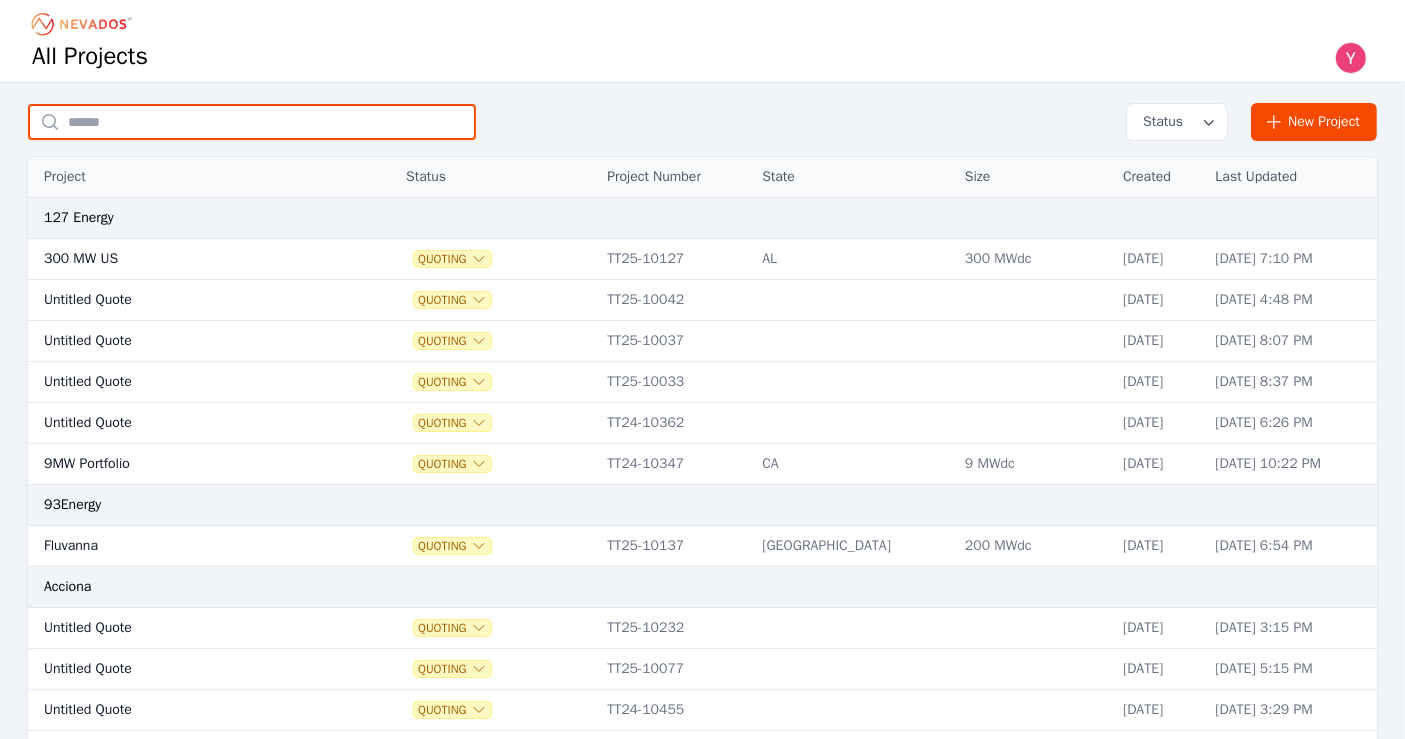 click at bounding box center [252, 122] 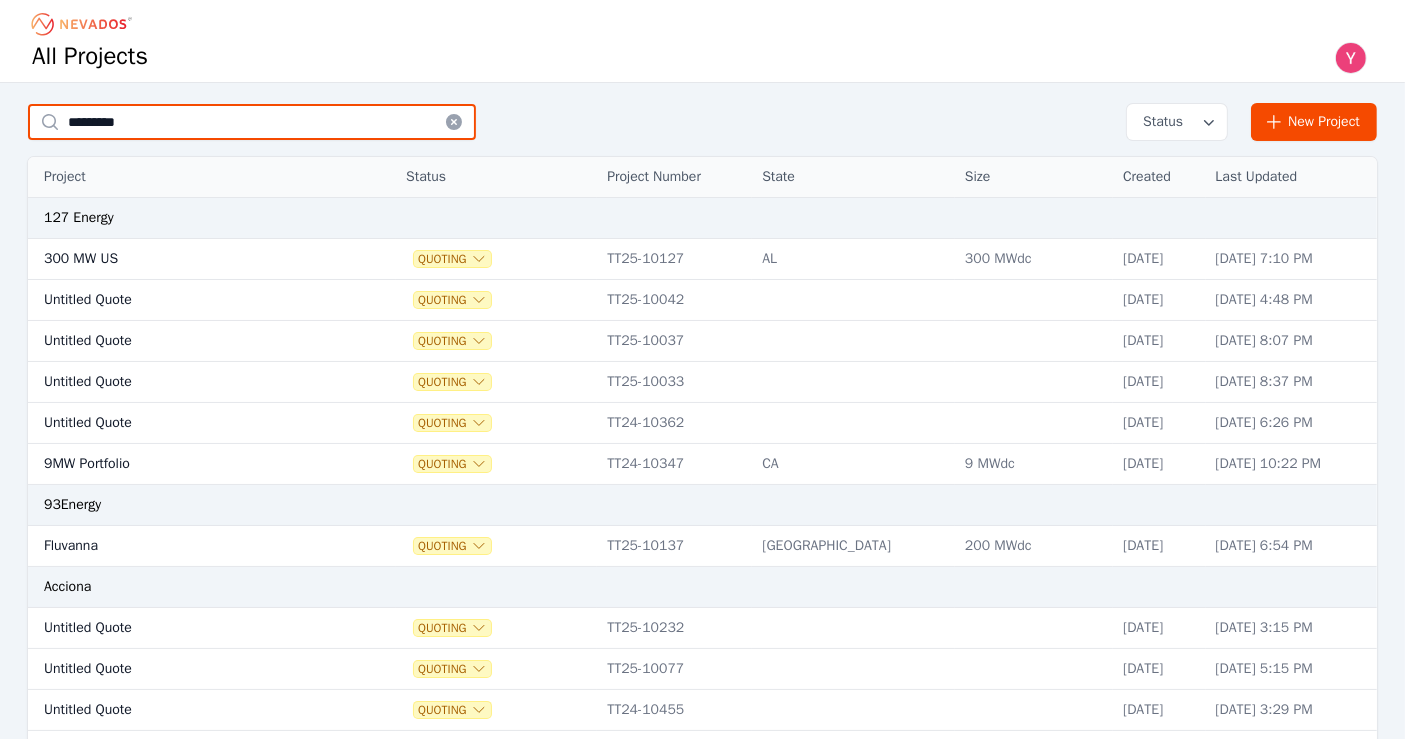 type on "*********" 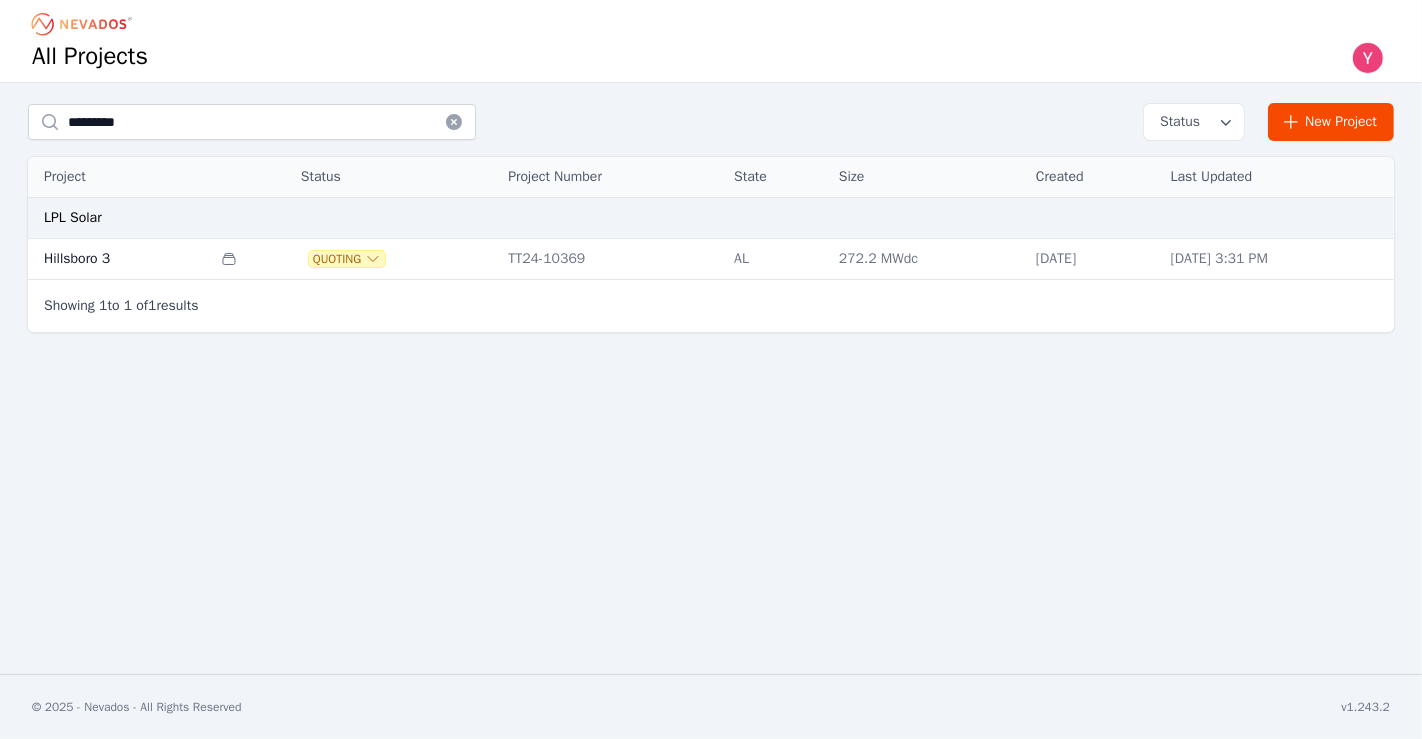 click on "Hillsboro 3" at bounding box center [119, 259] 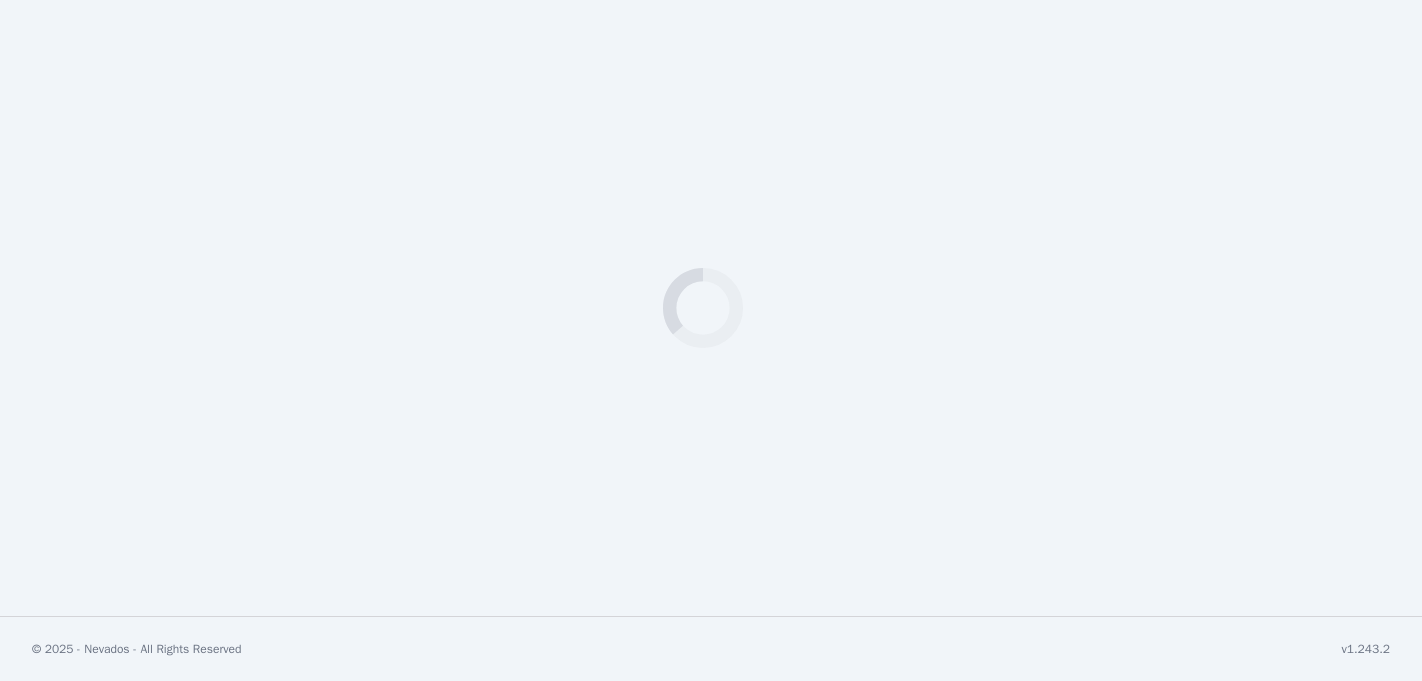 scroll, scrollTop: 0, scrollLeft: 0, axis: both 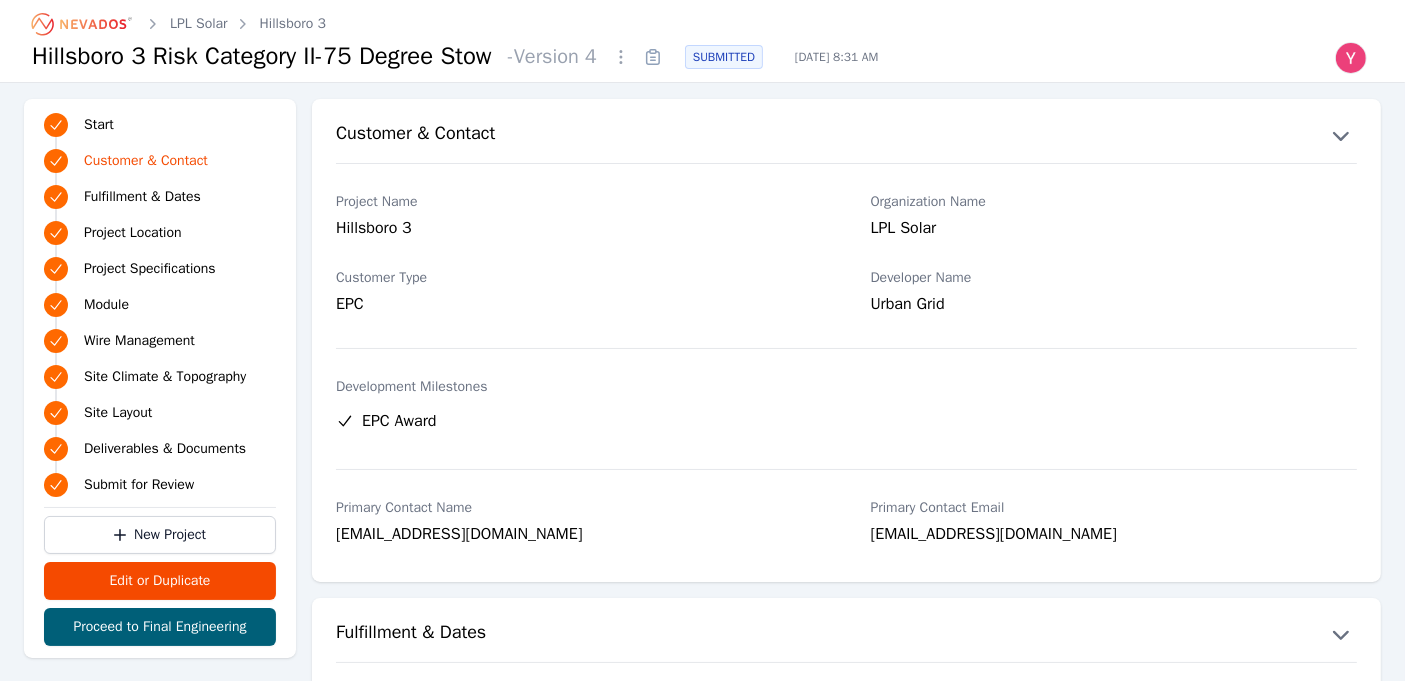 click on "Hillsboro 3" at bounding box center [293, 24] 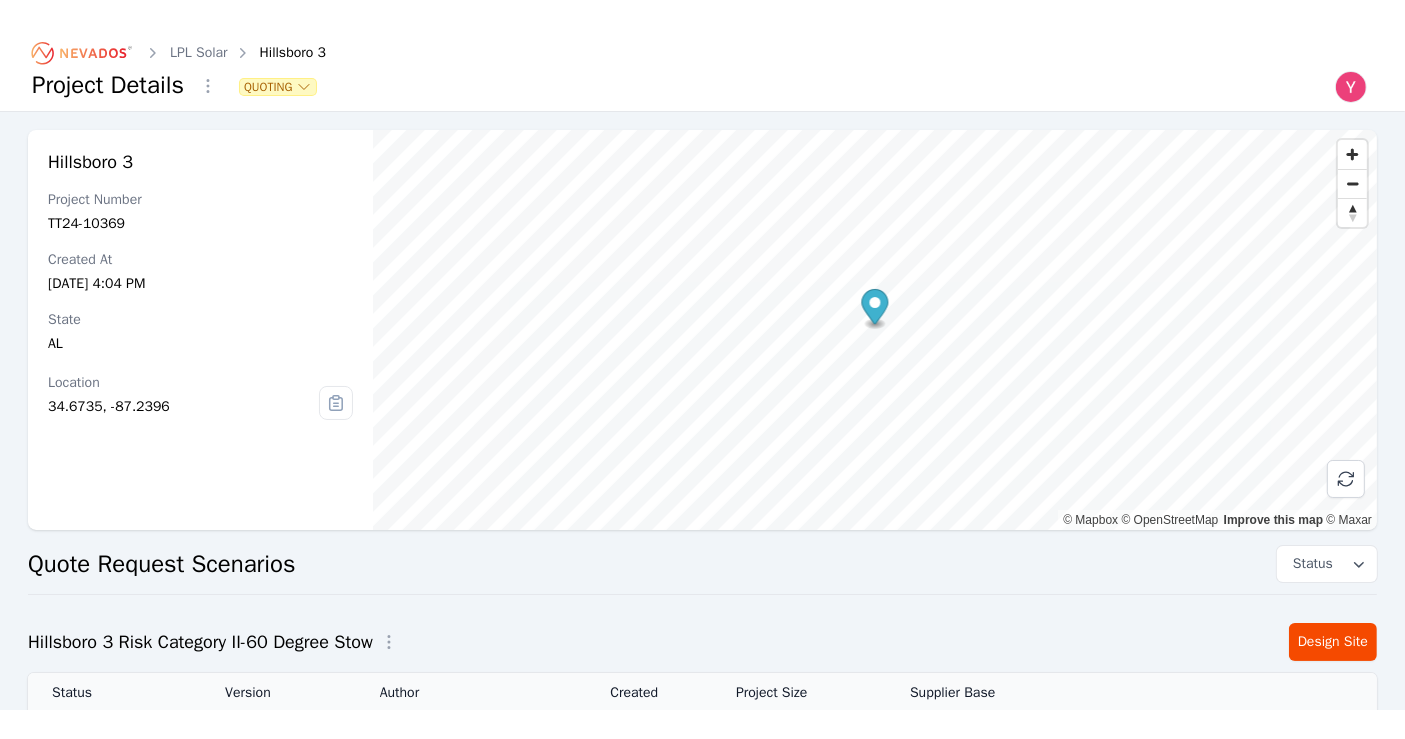 scroll, scrollTop: 333, scrollLeft: 0, axis: vertical 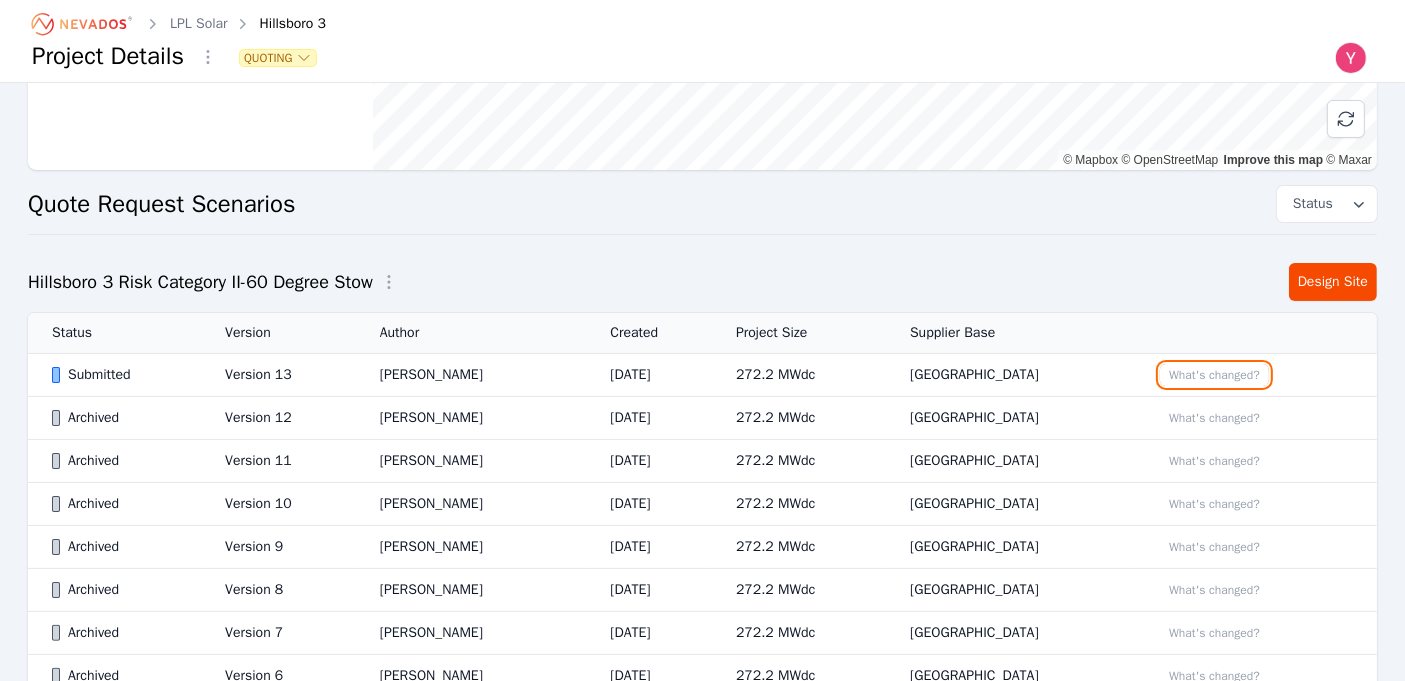 click on "What's changed?" at bounding box center (1214, 375) 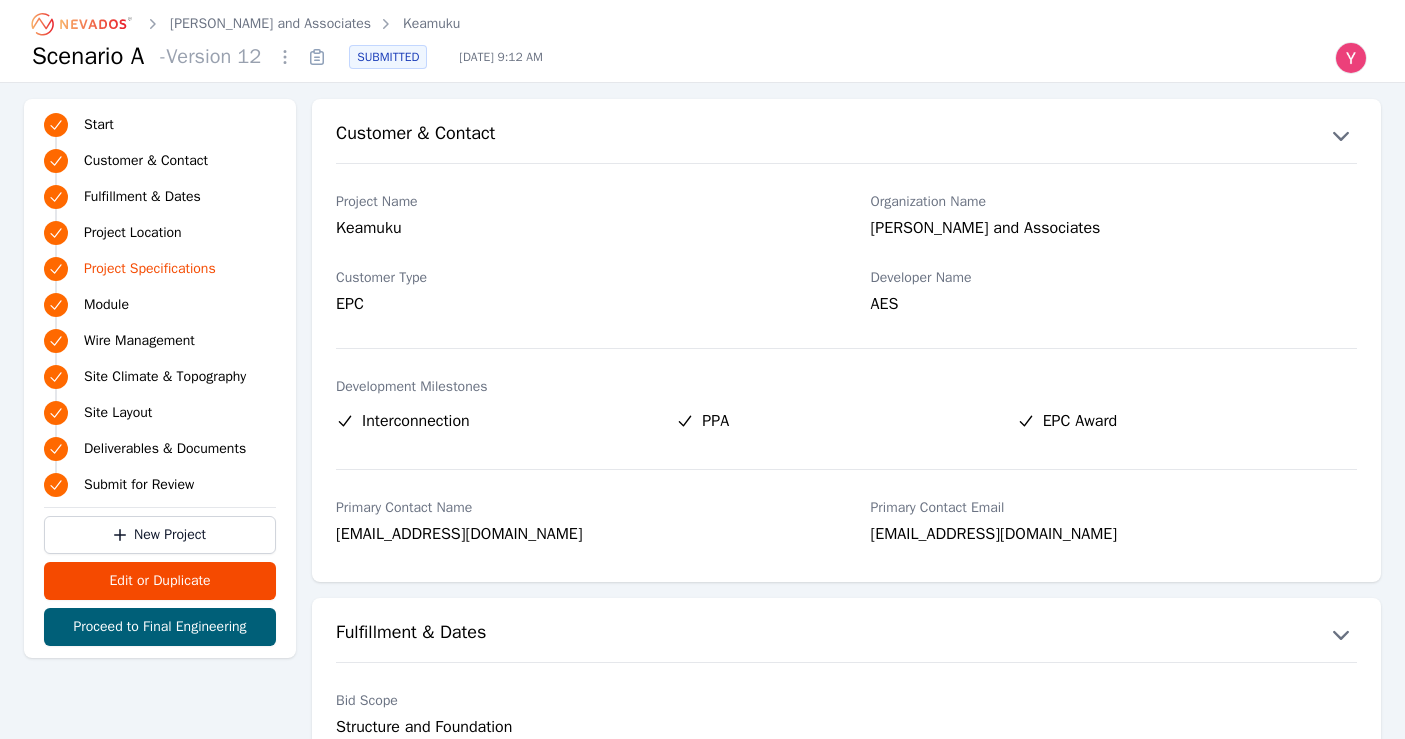 scroll, scrollTop: 2111, scrollLeft: 0, axis: vertical 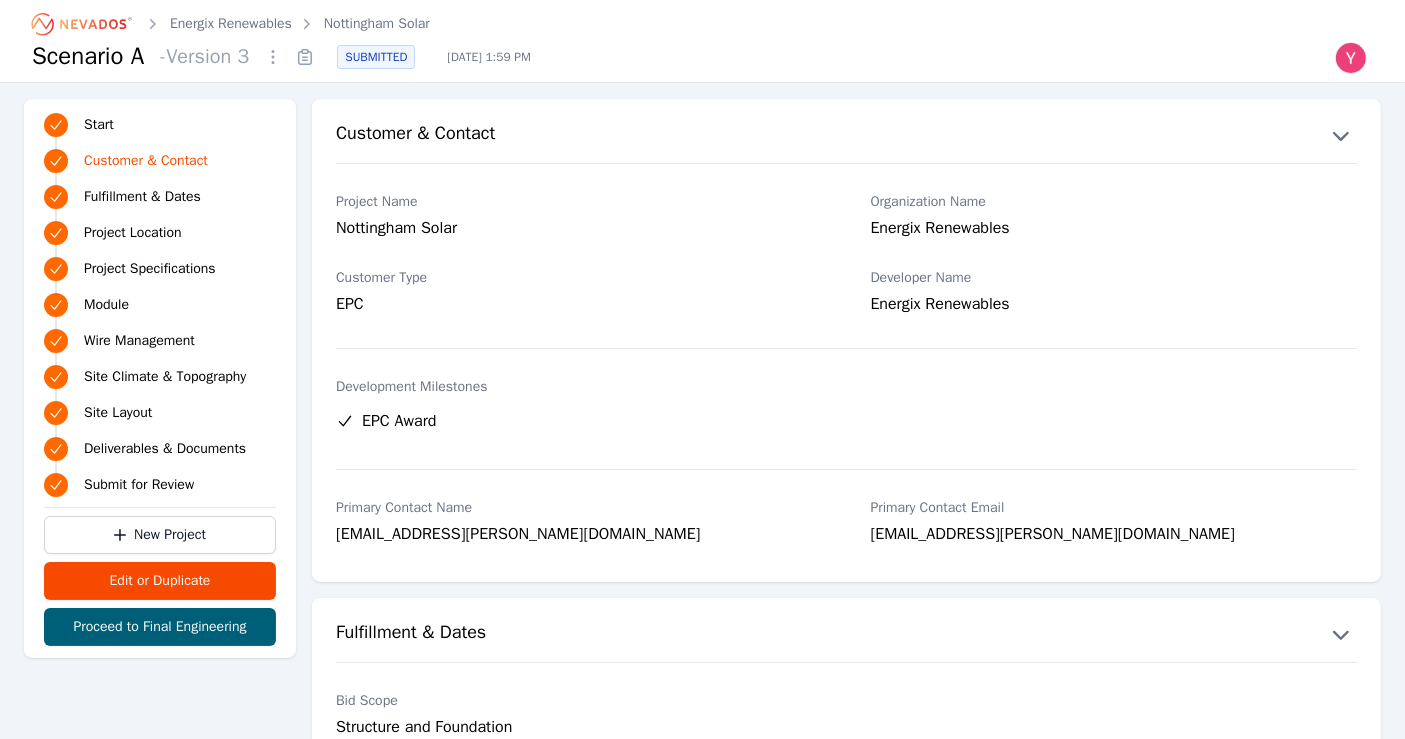 click 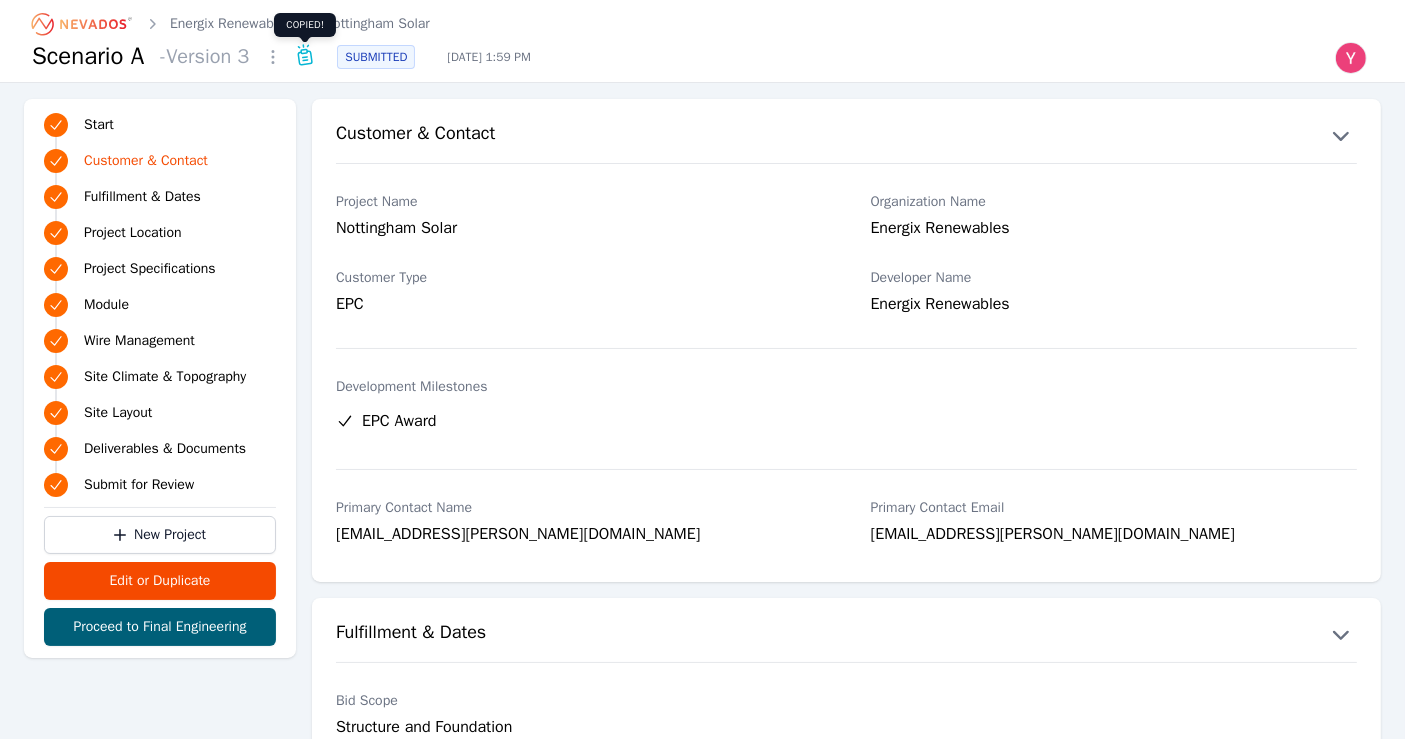 click at bounding box center (273, 57) 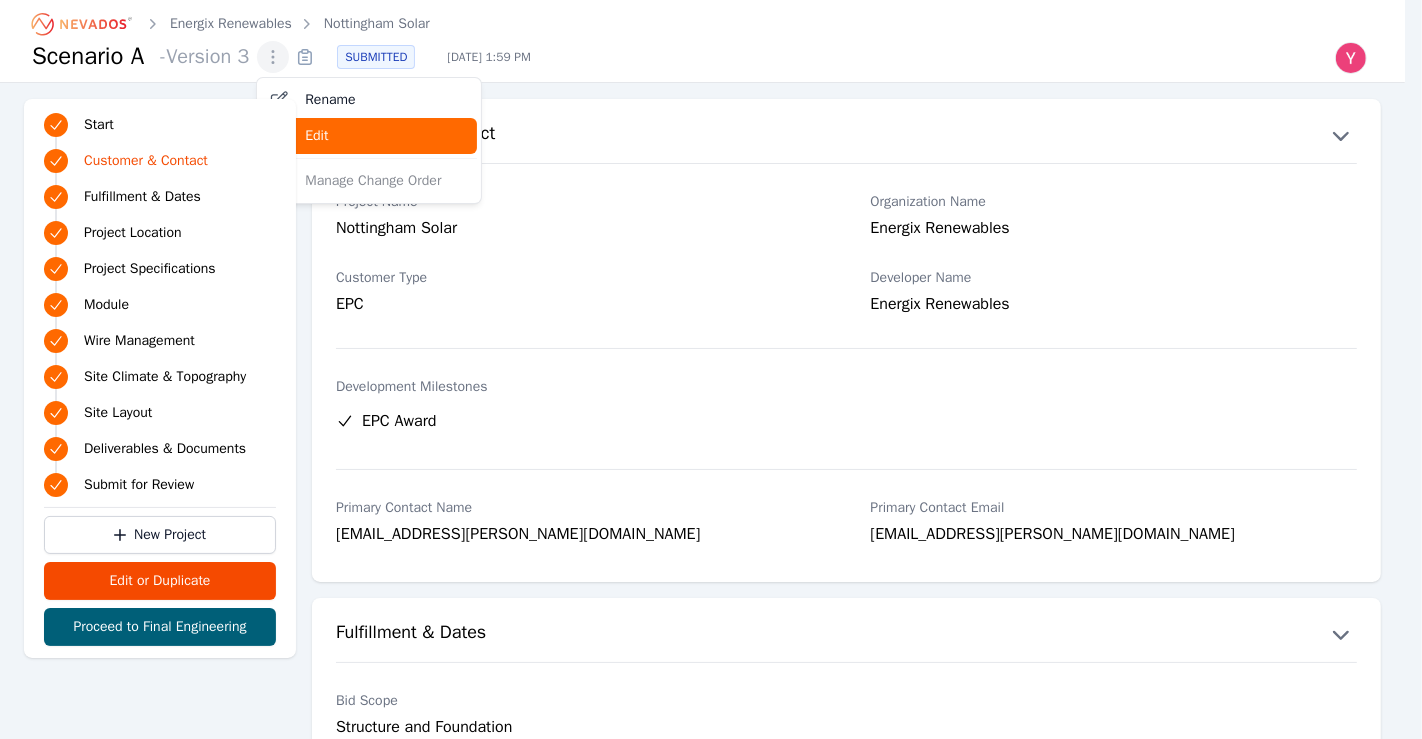 click on "Edit" at bounding box center [316, 136] 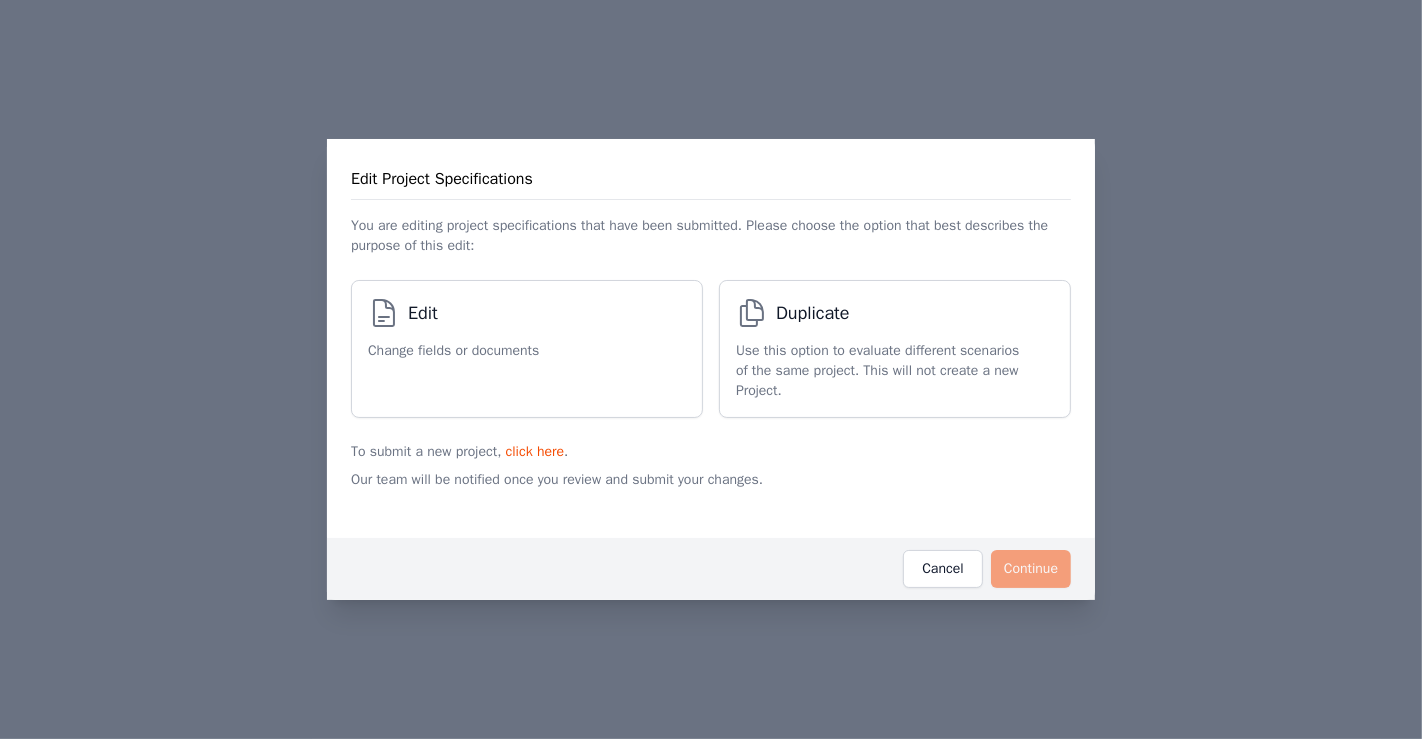 click on "Use this option to evaluate different scenarios of the same project. This will not create a new Project." at bounding box center [885, 371] 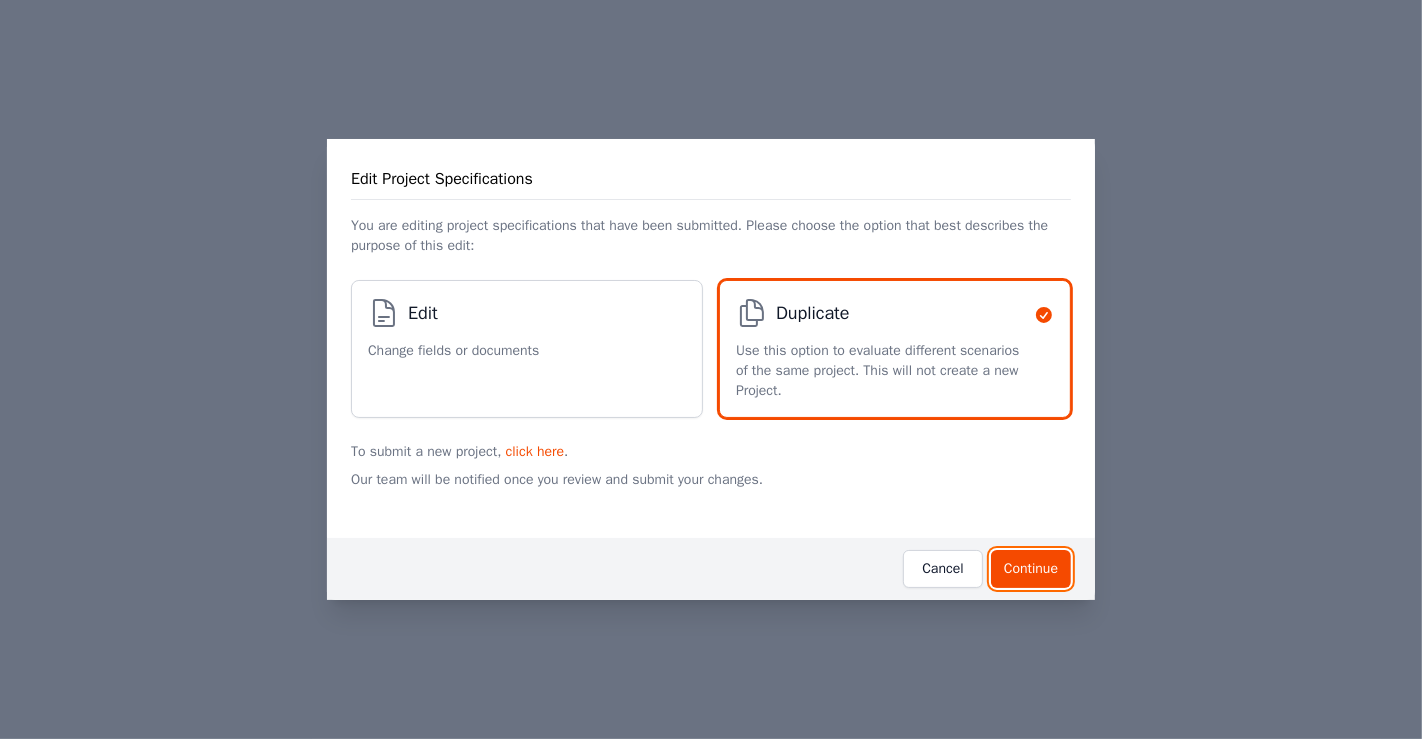click on "Continue" at bounding box center (1031, 569) 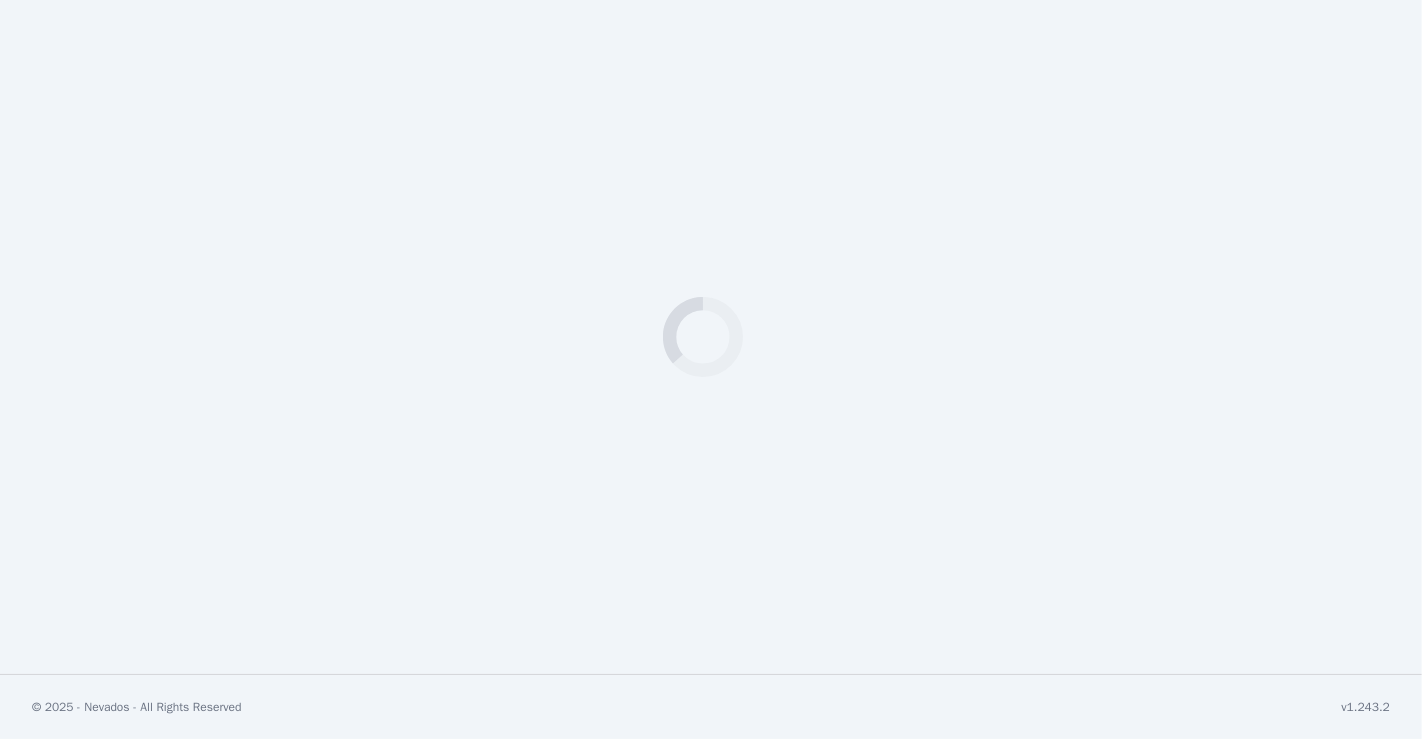 select on "***" 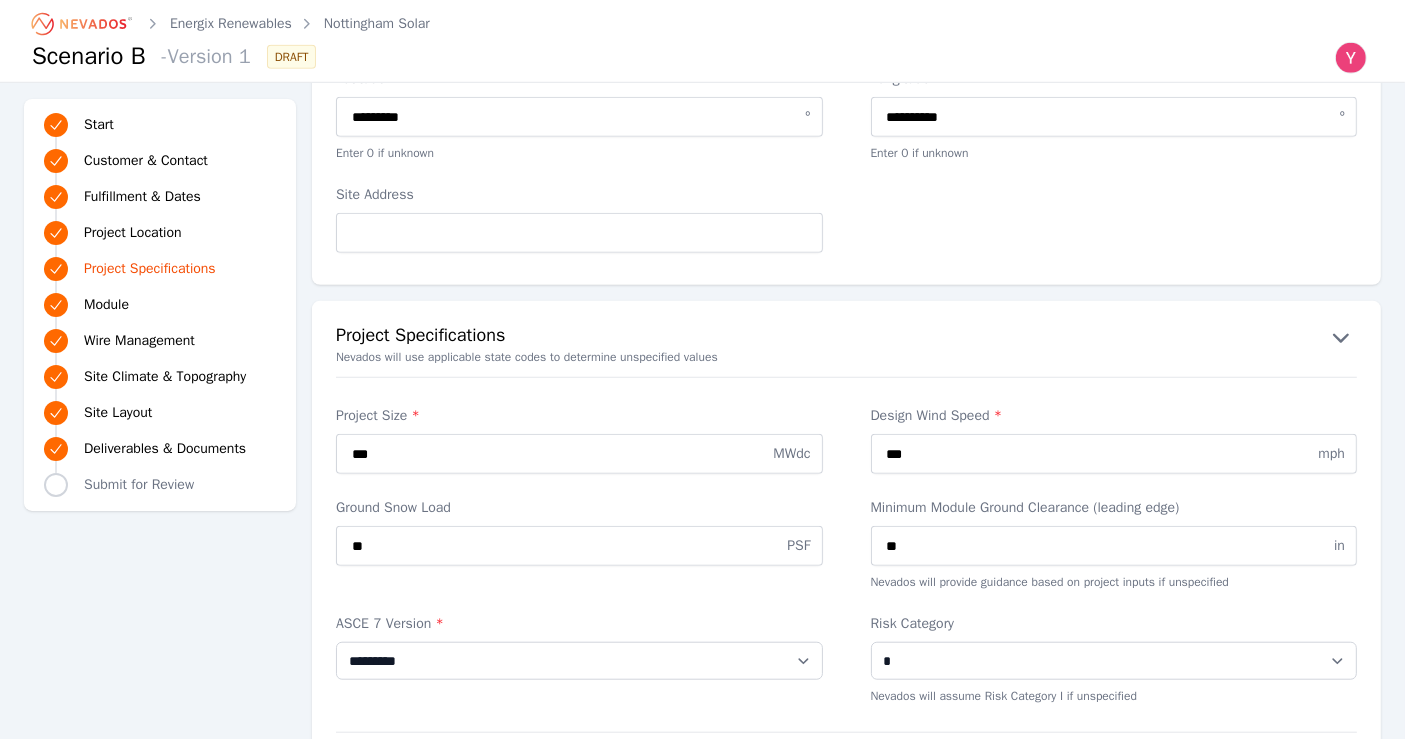 scroll, scrollTop: 1666, scrollLeft: 0, axis: vertical 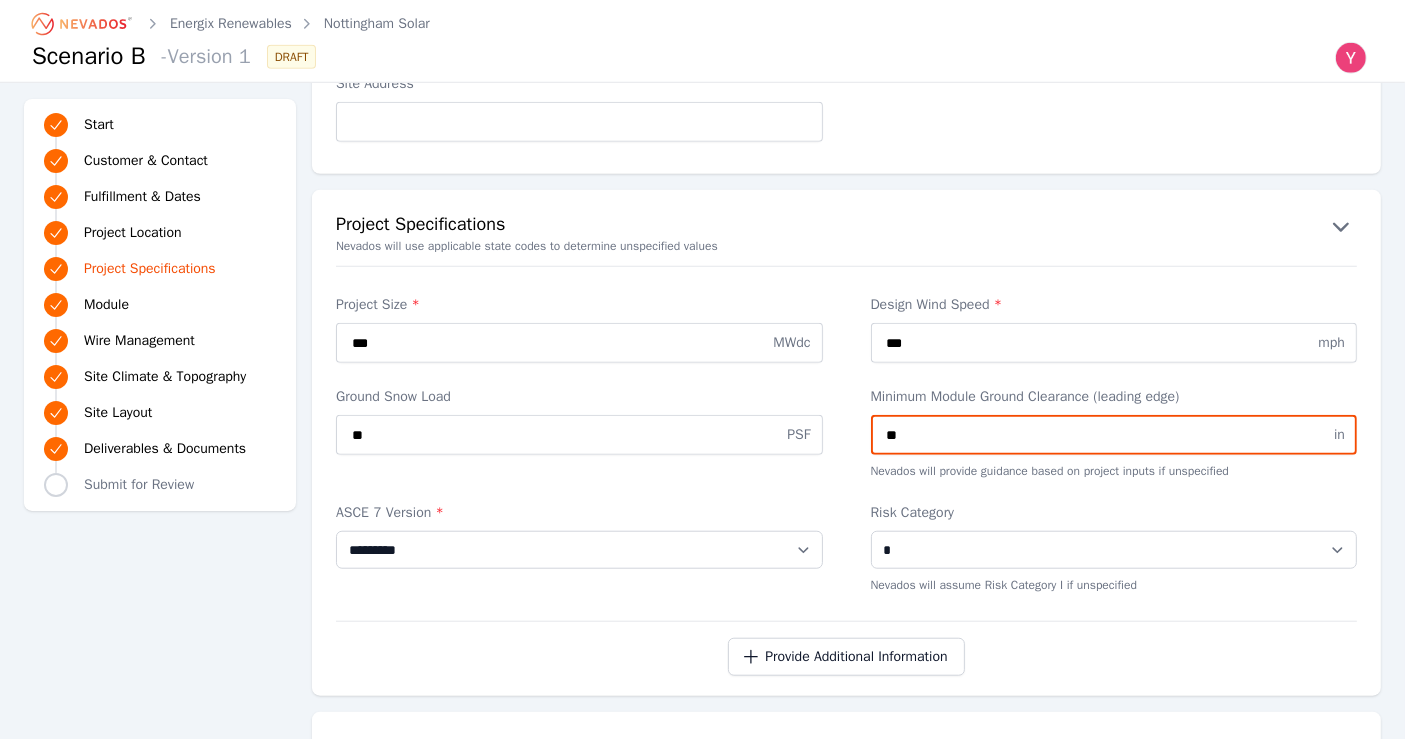 click on "**" at bounding box center [1114, 435] 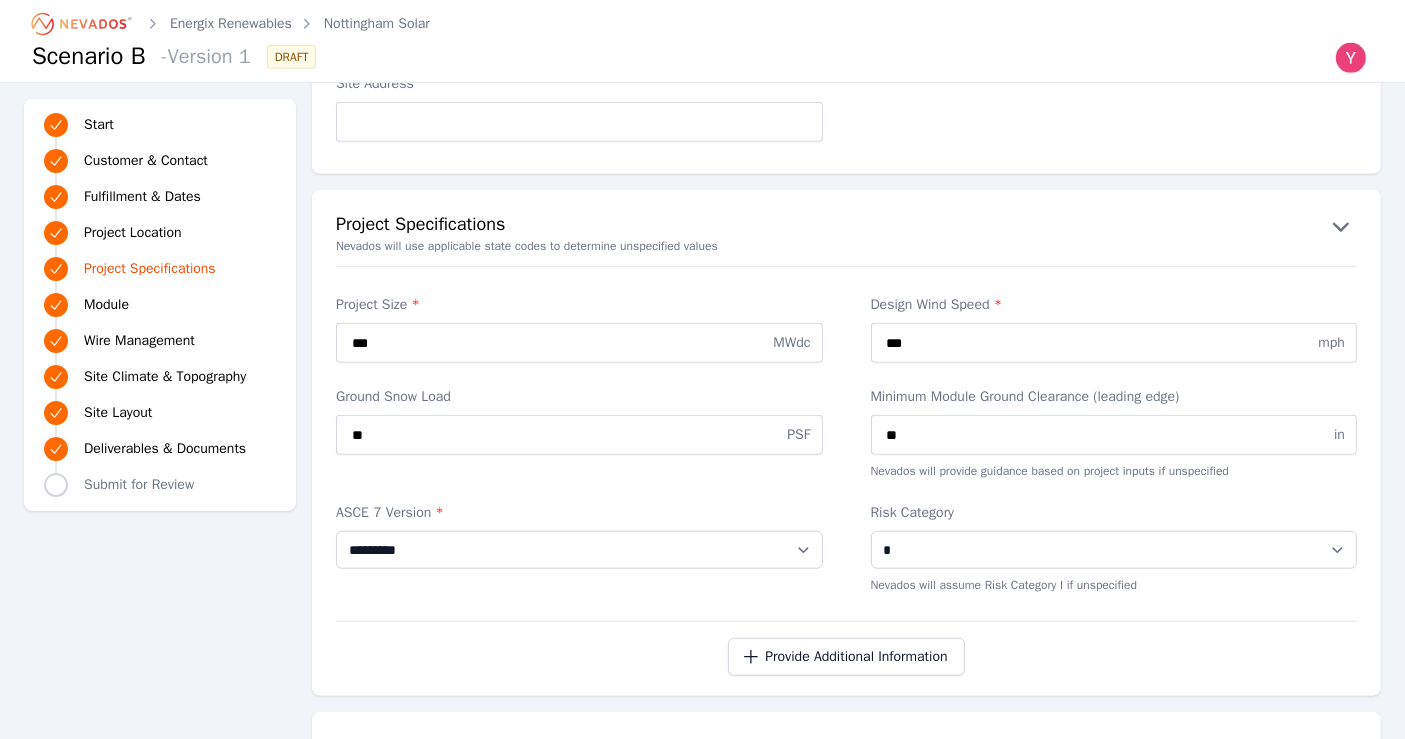 click on "Nevados will use applicable state codes to determine unspecified values" at bounding box center (846, 246) 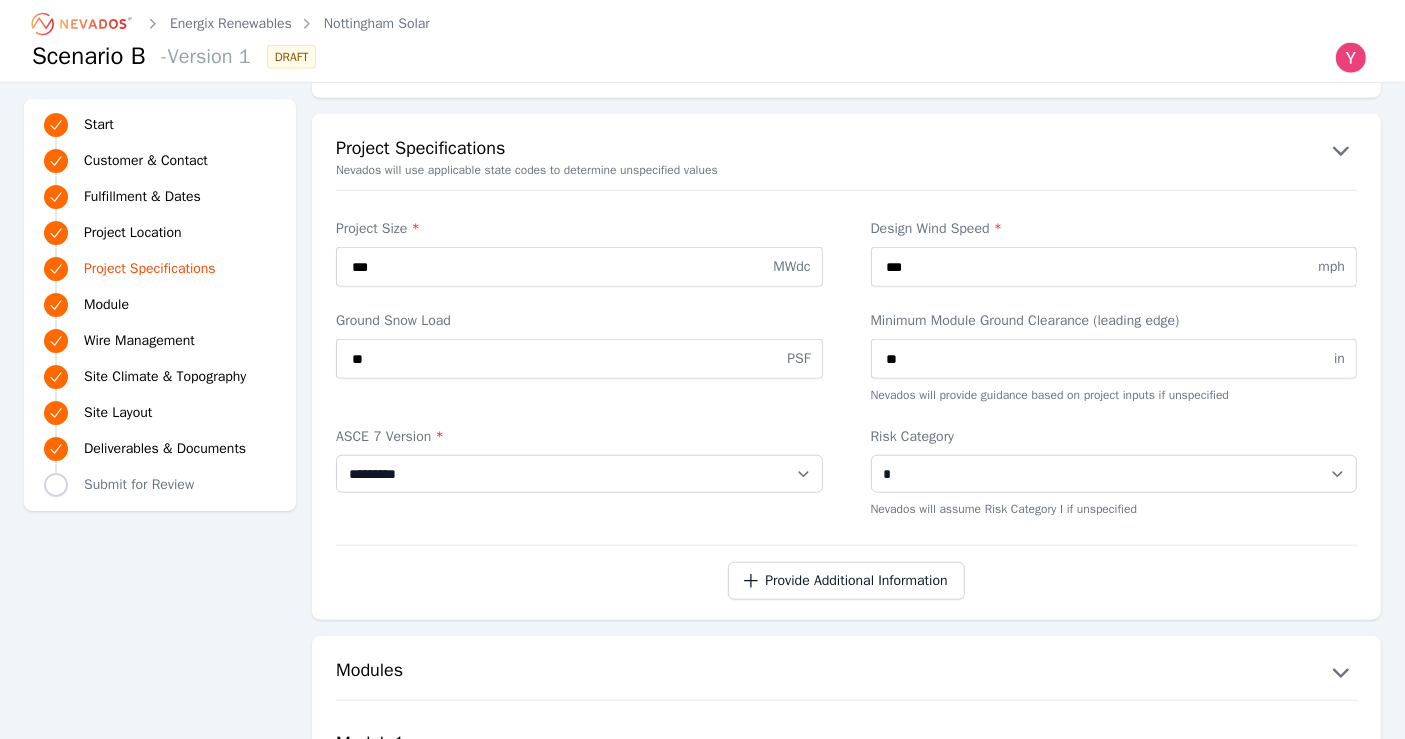 scroll, scrollTop: 1777, scrollLeft: 0, axis: vertical 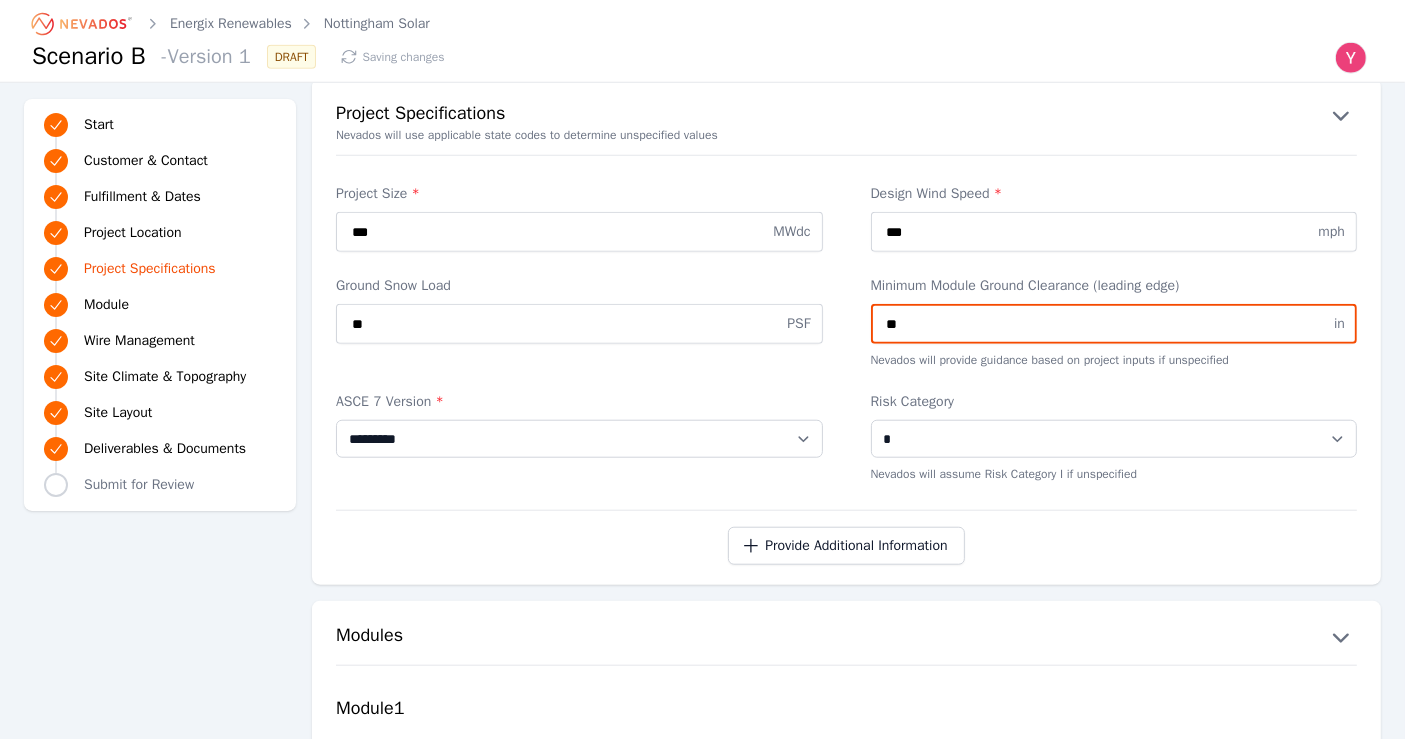 click on "**" at bounding box center (1114, 324) 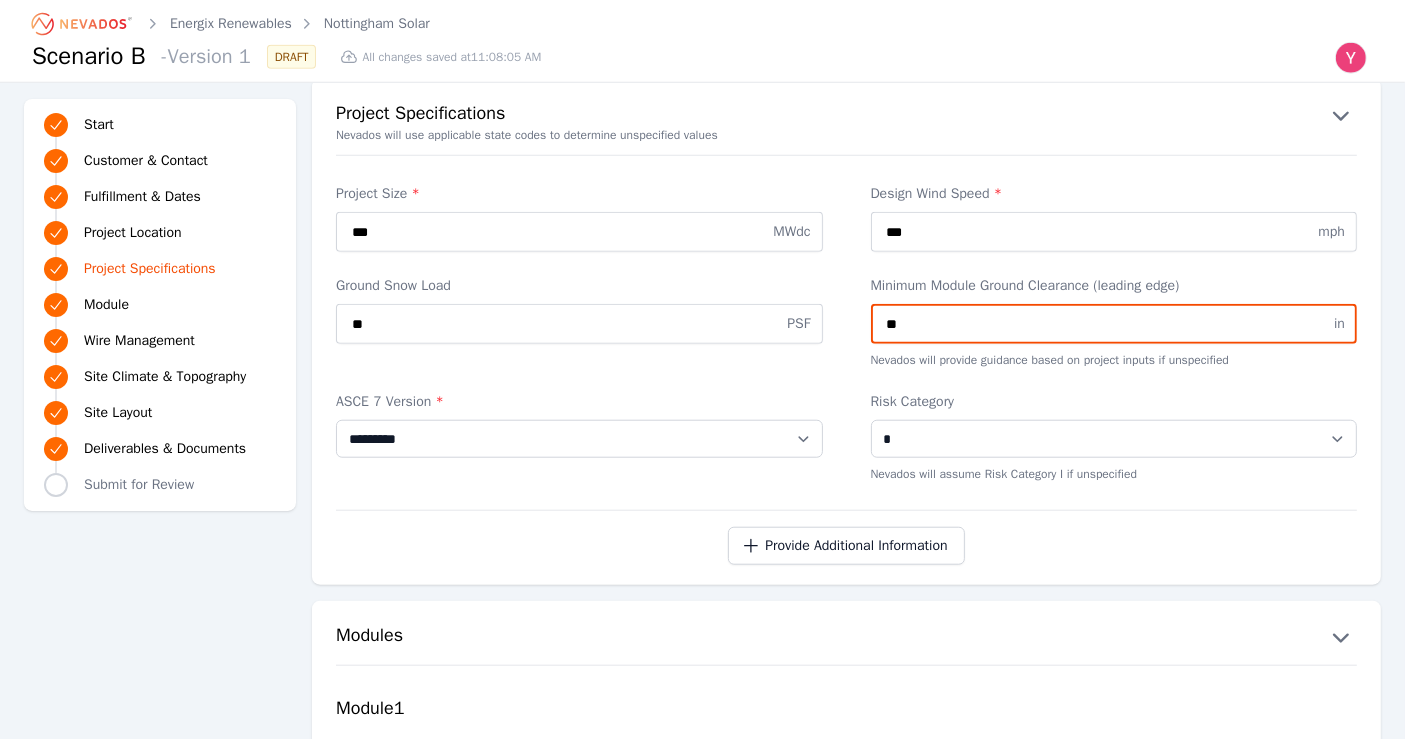 type on "**" 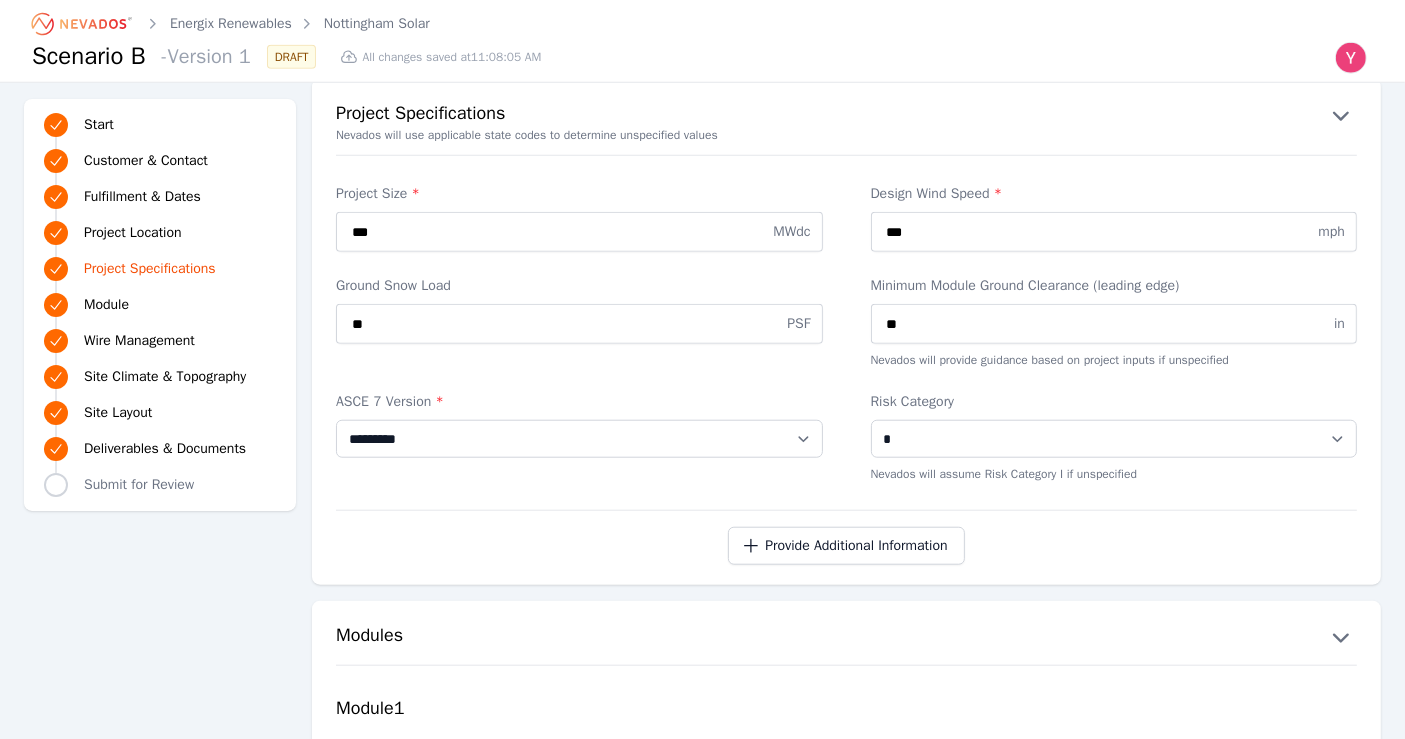 click on "**********" at bounding box center [846, 332] 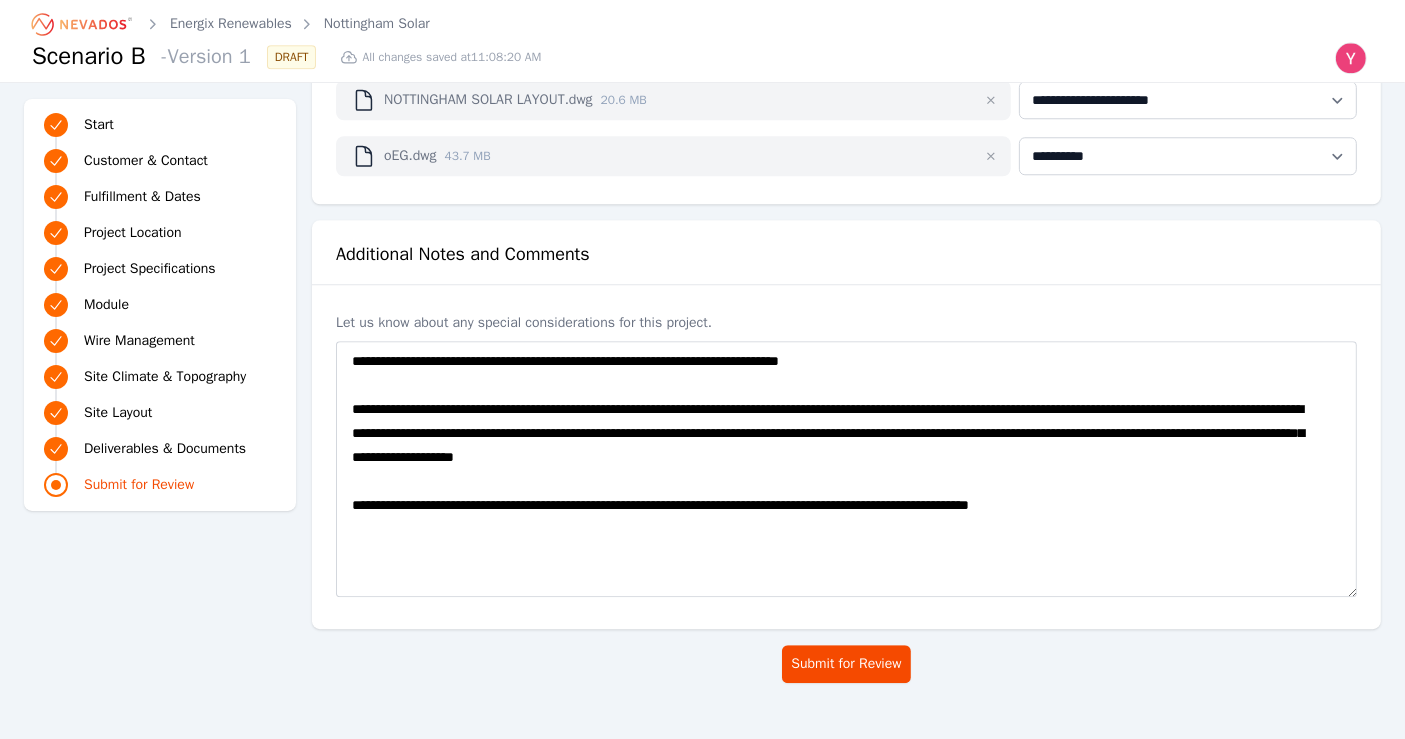 scroll, scrollTop: 5465, scrollLeft: 0, axis: vertical 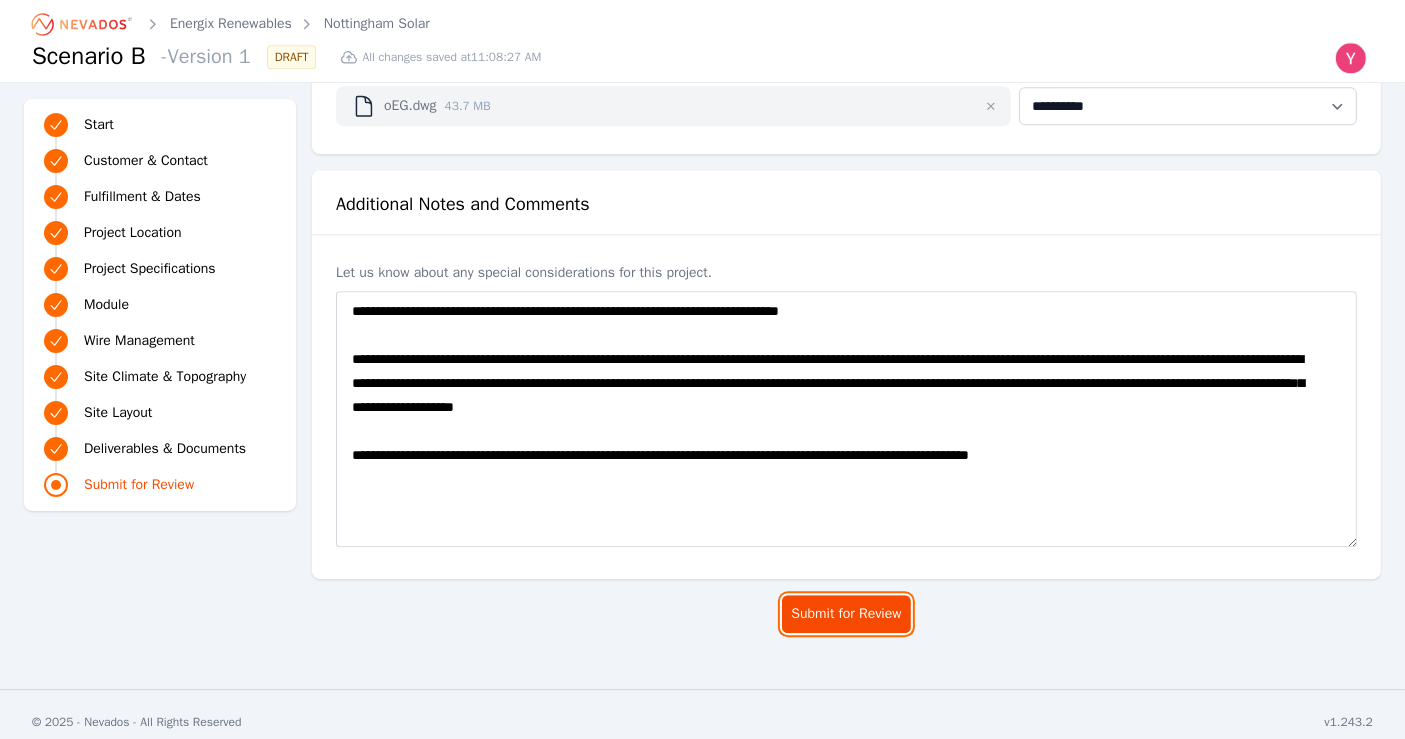 click on "Submit for Review" at bounding box center [846, 614] 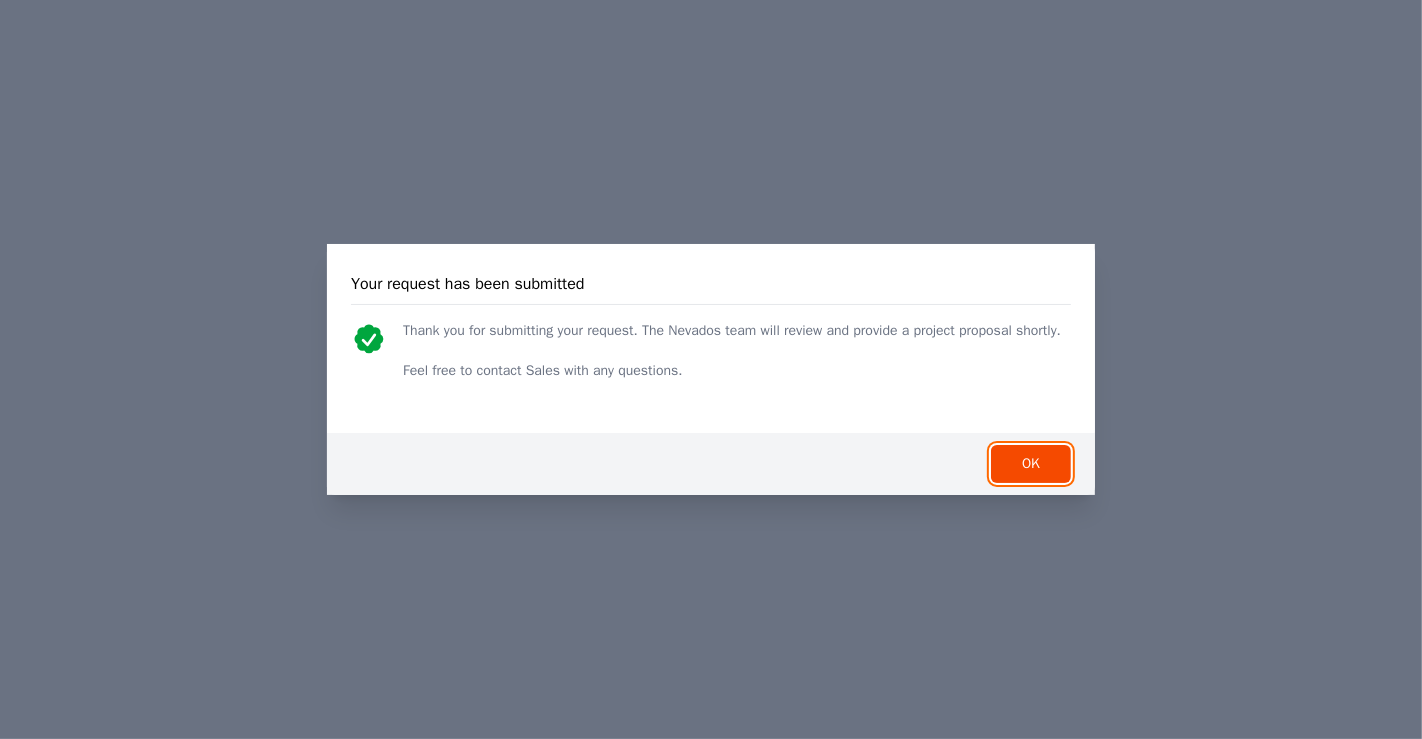 click on "OK" at bounding box center [1031, 464] 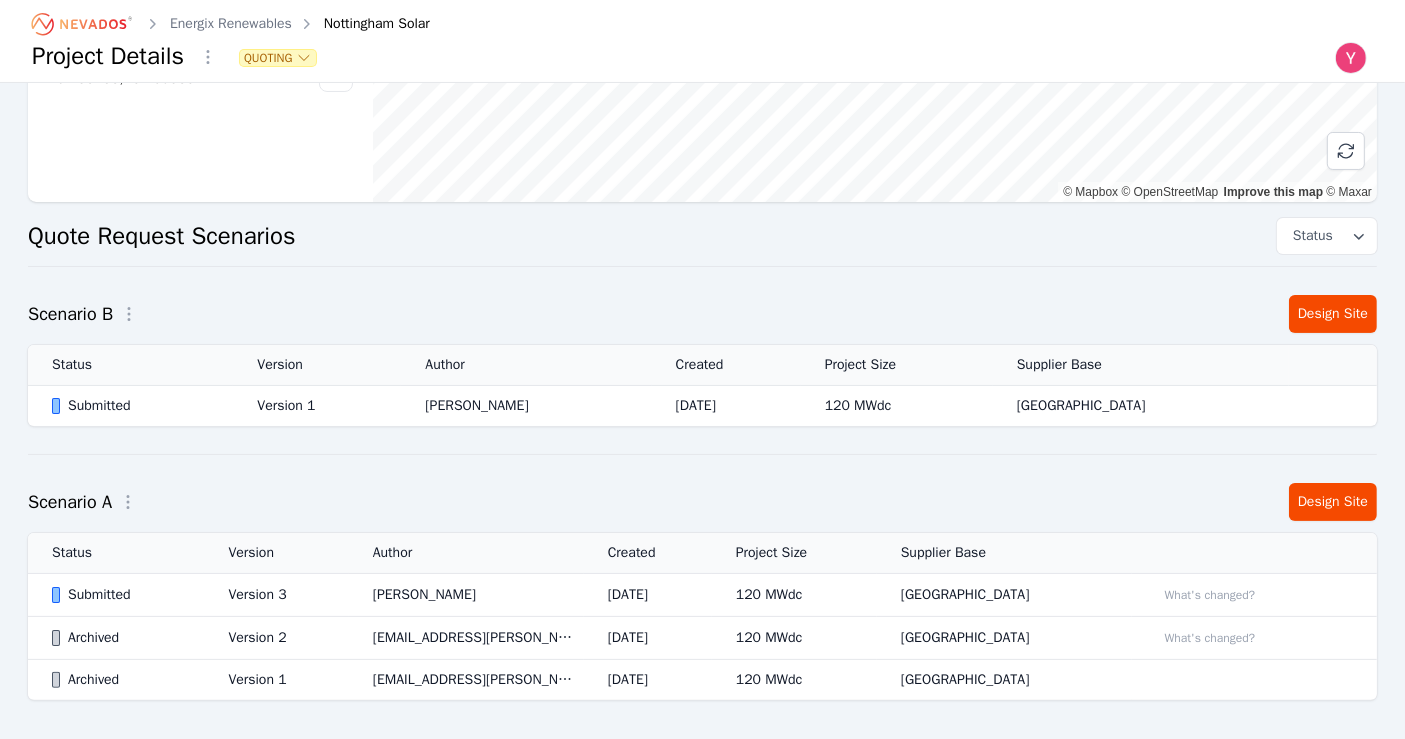 scroll, scrollTop: 374, scrollLeft: 0, axis: vertical 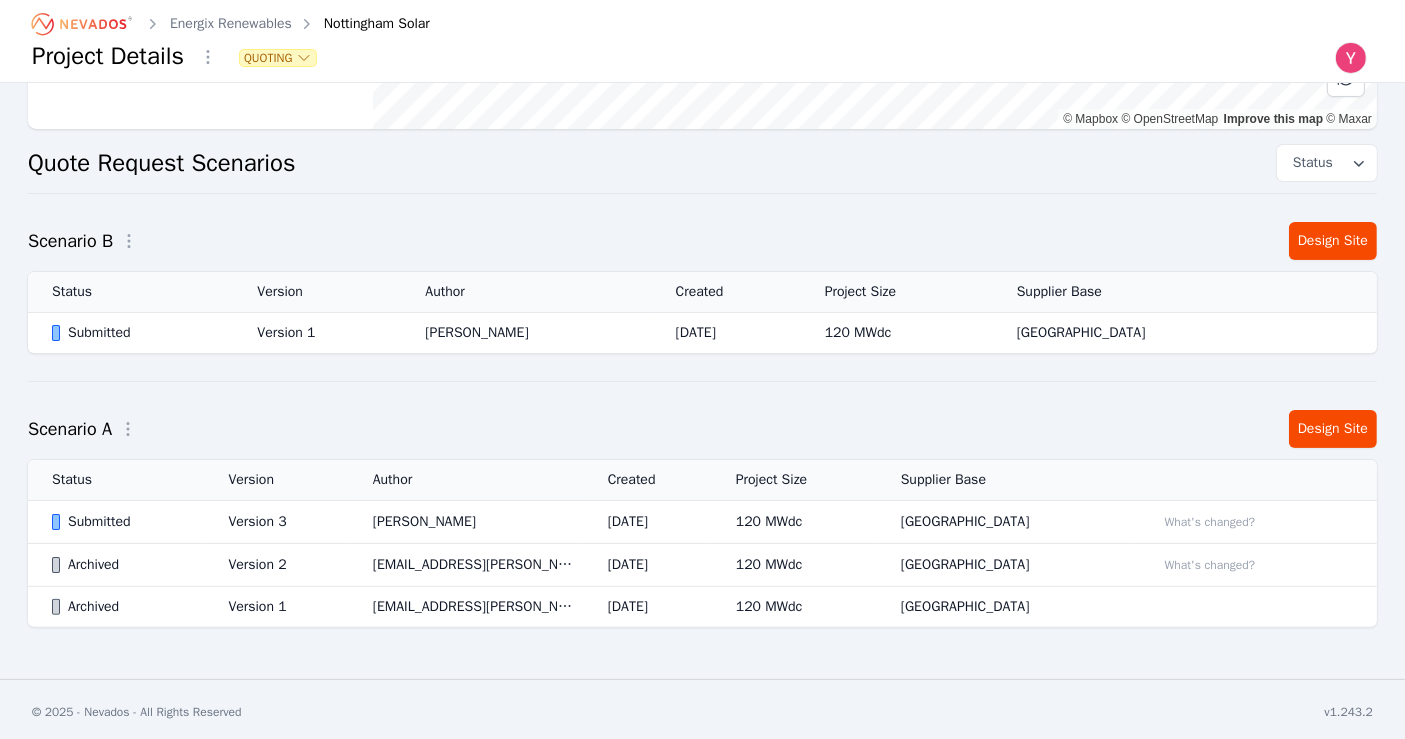 click on "[PERSON_NAME]" at bounding box center [466, 522] 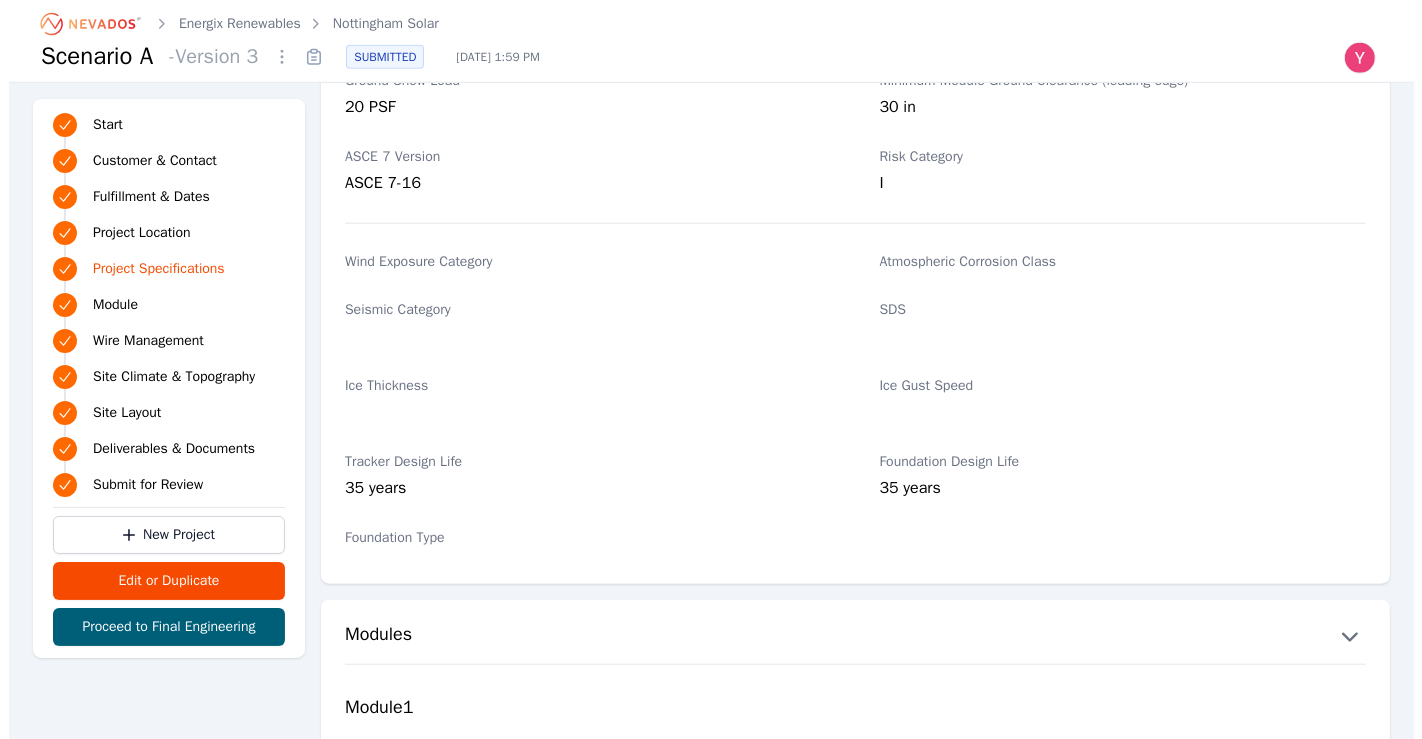 scroll, scrollTop: 1555, scrollLeft: 0, axis: vertical 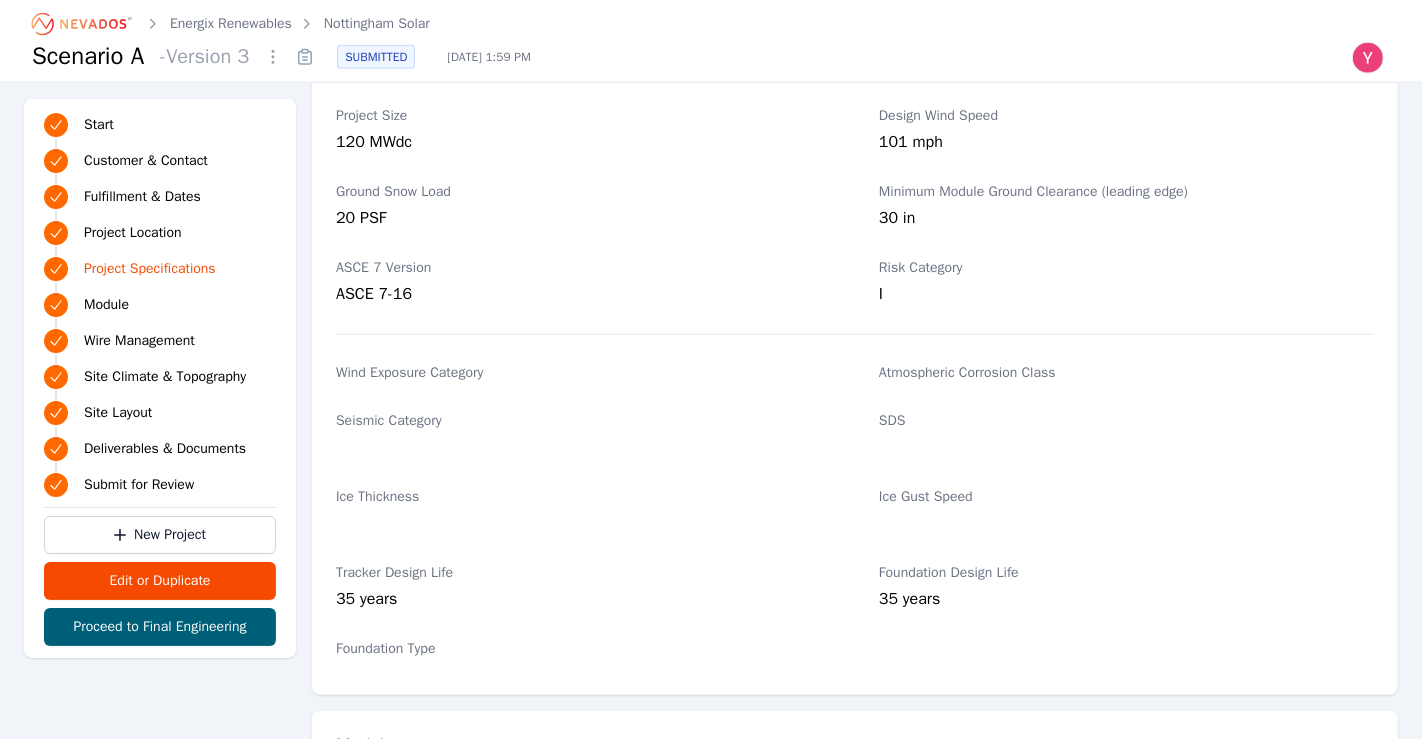 click 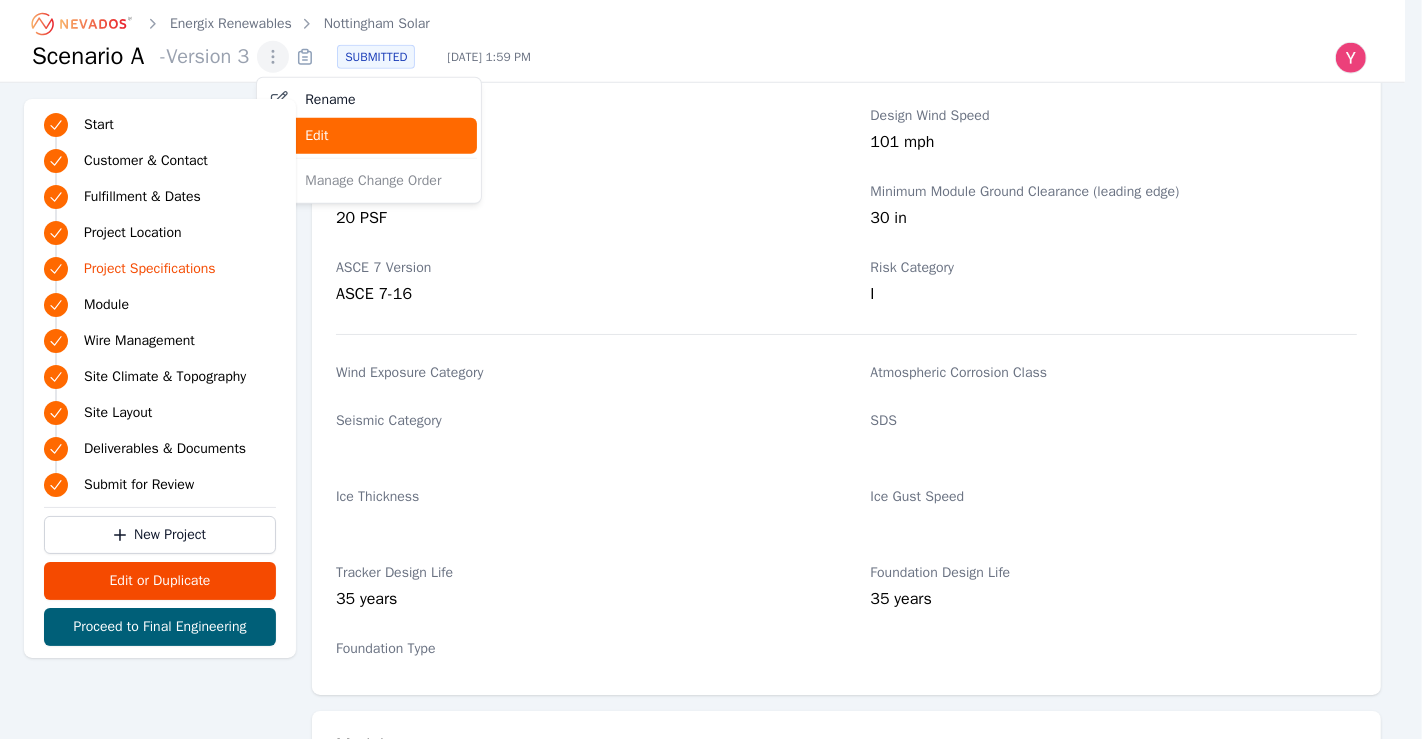 click on "Edit" at bounding box center (316, 136) 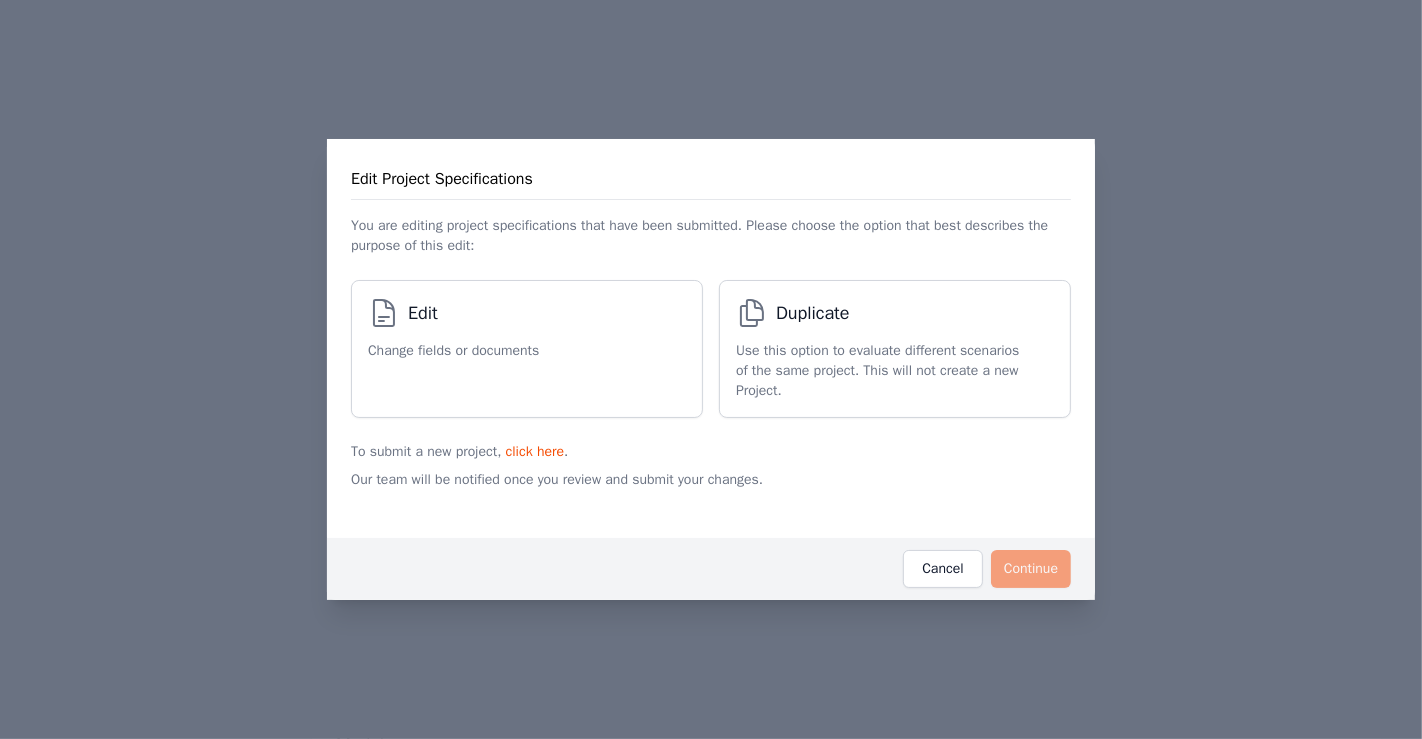 click on "Edit" at bounding box center (453, 317) 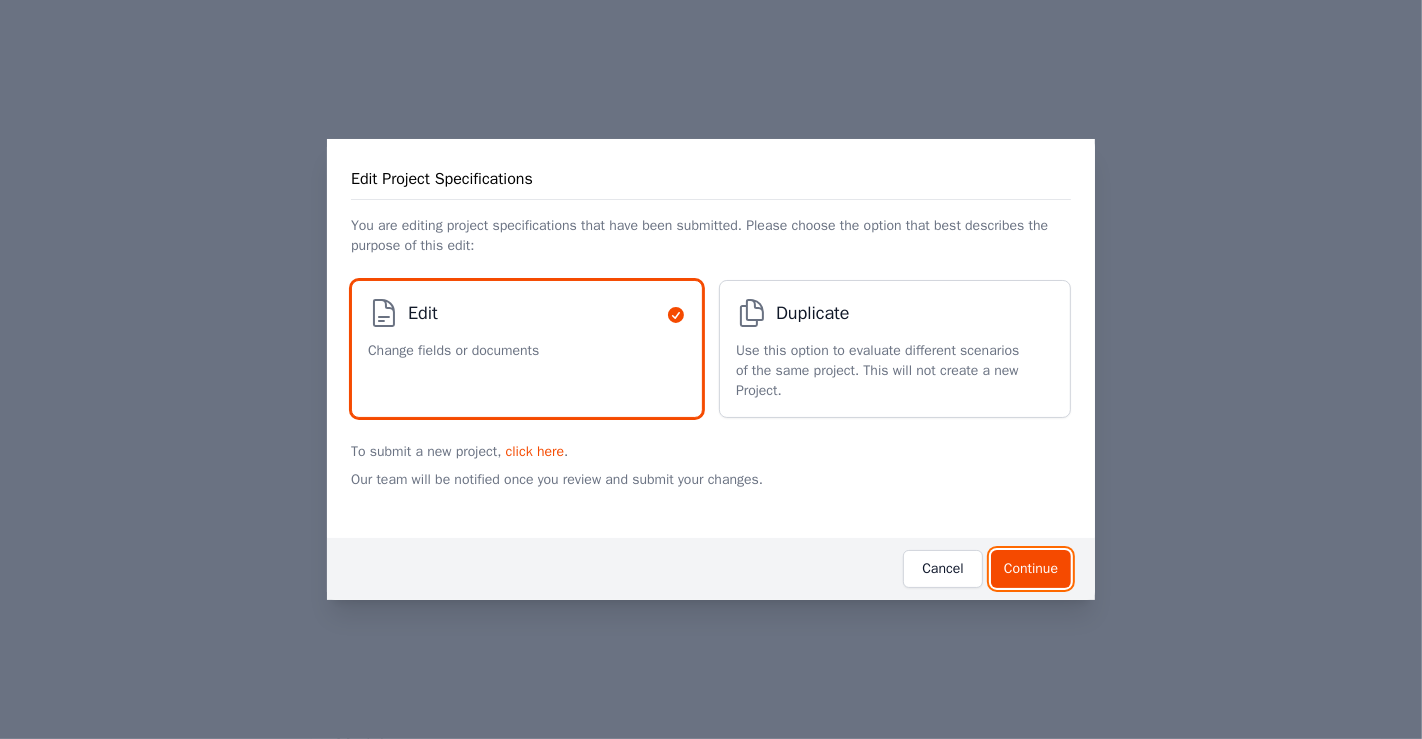 click on "Continue" at bounding box center [1031, 569] 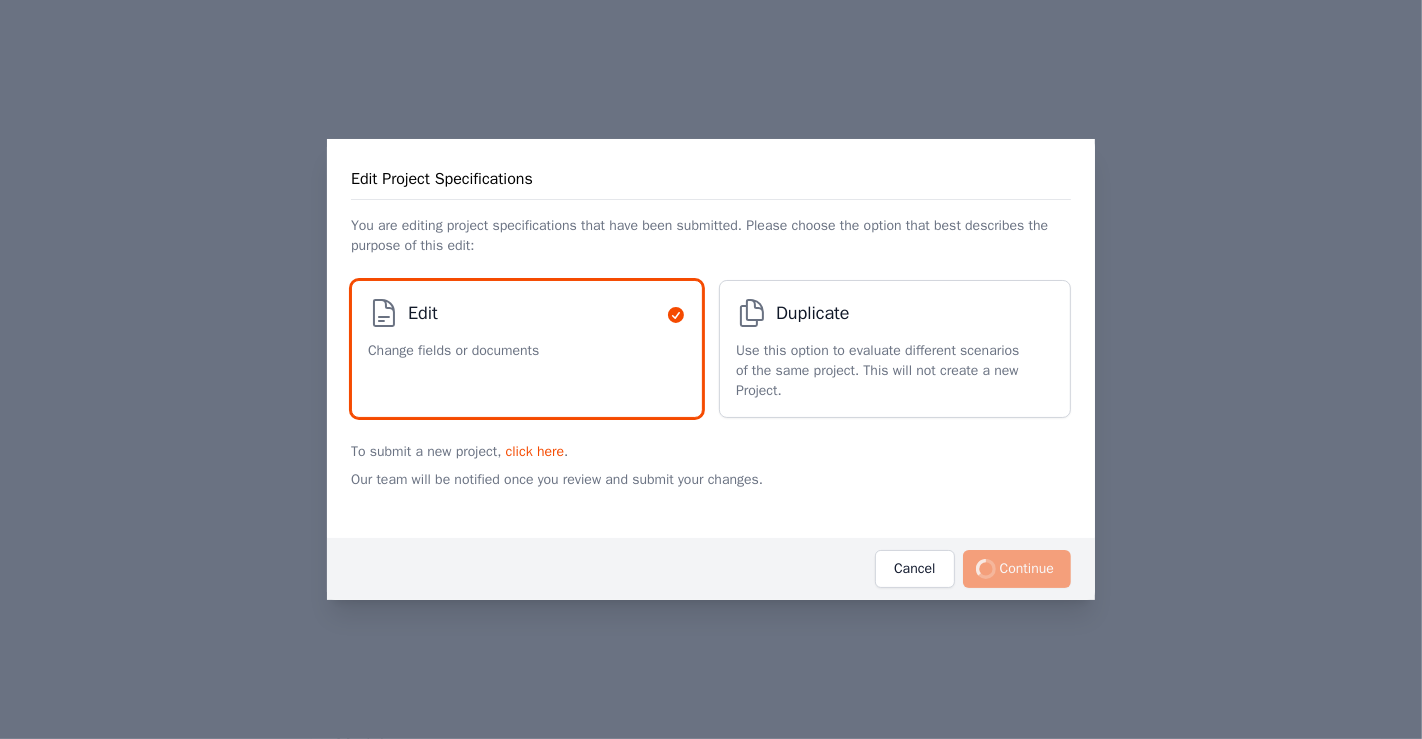 click on "Loading Continue" at bounding box center [1017, 569] 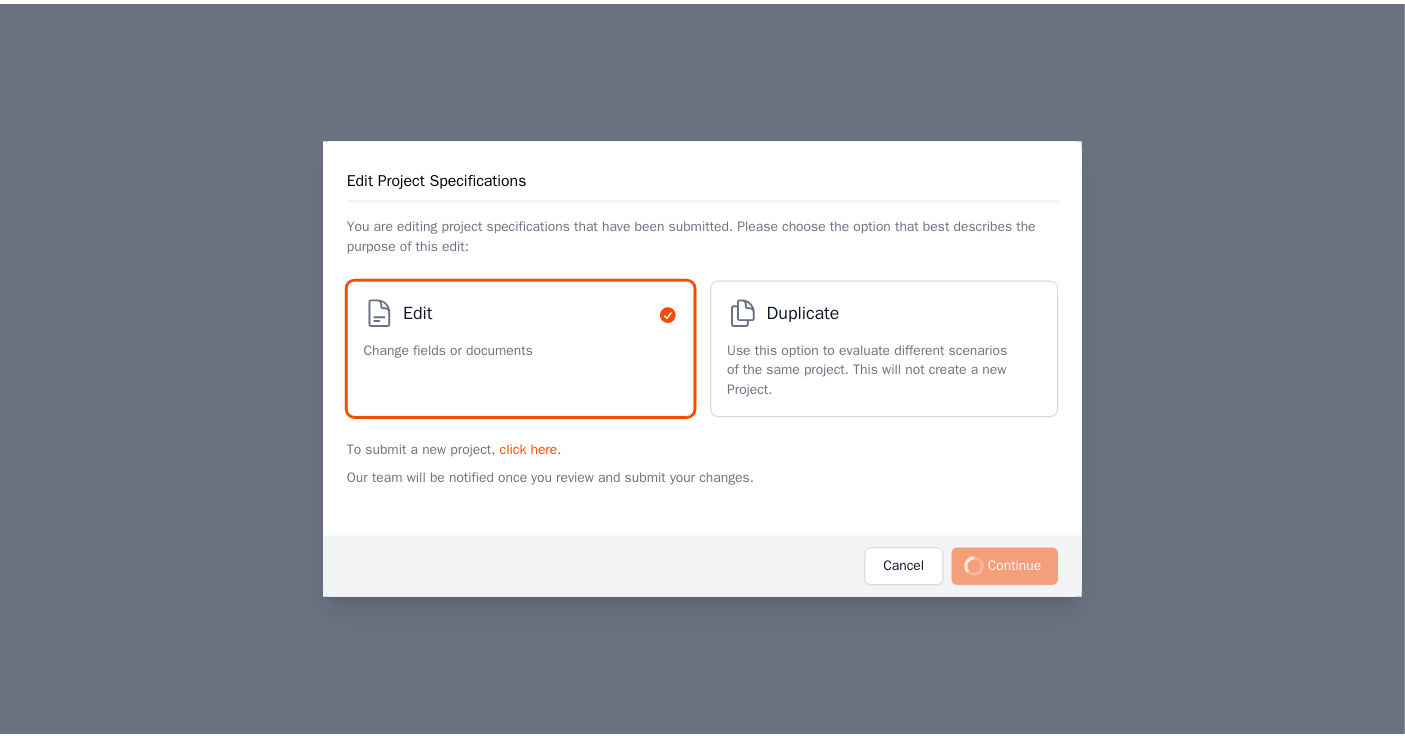 scroll, scrollTop: 0, scrollLeft: 0, axis: both 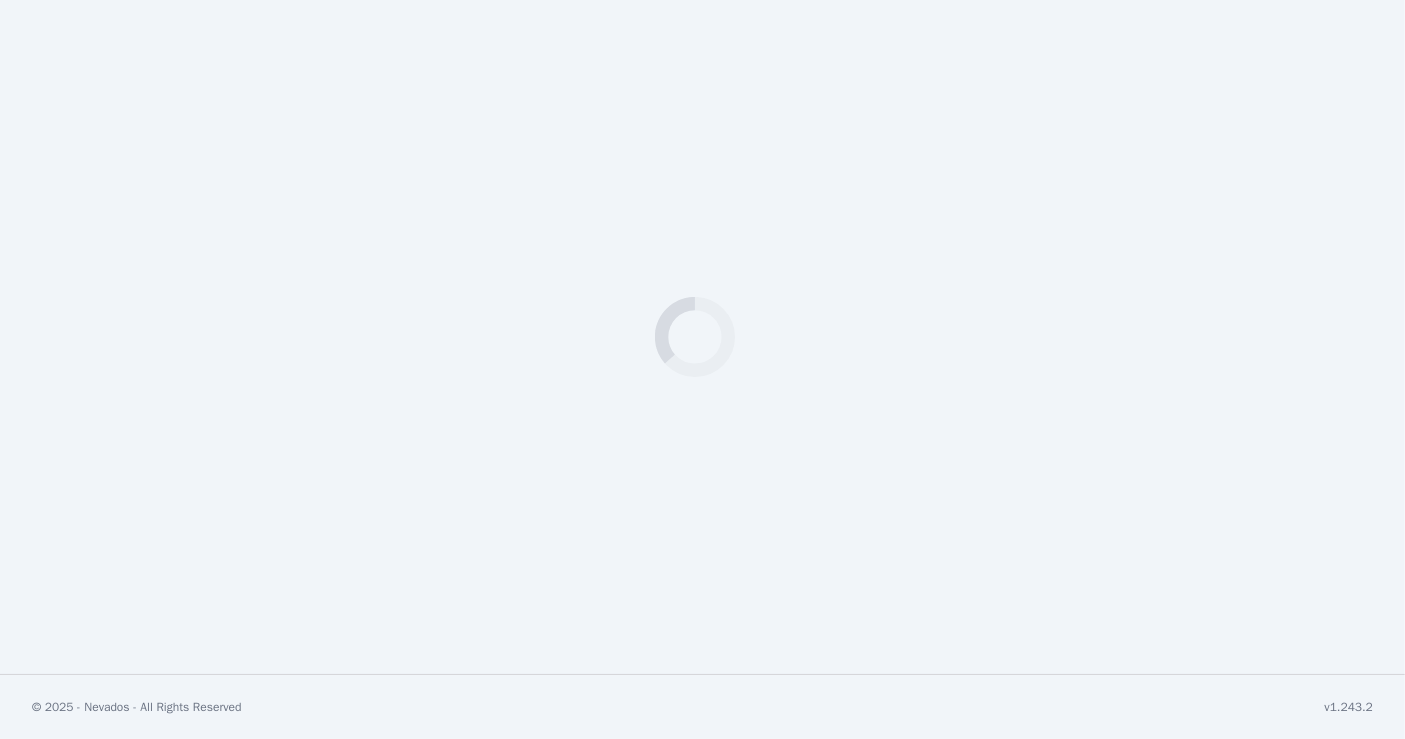 select on "***" 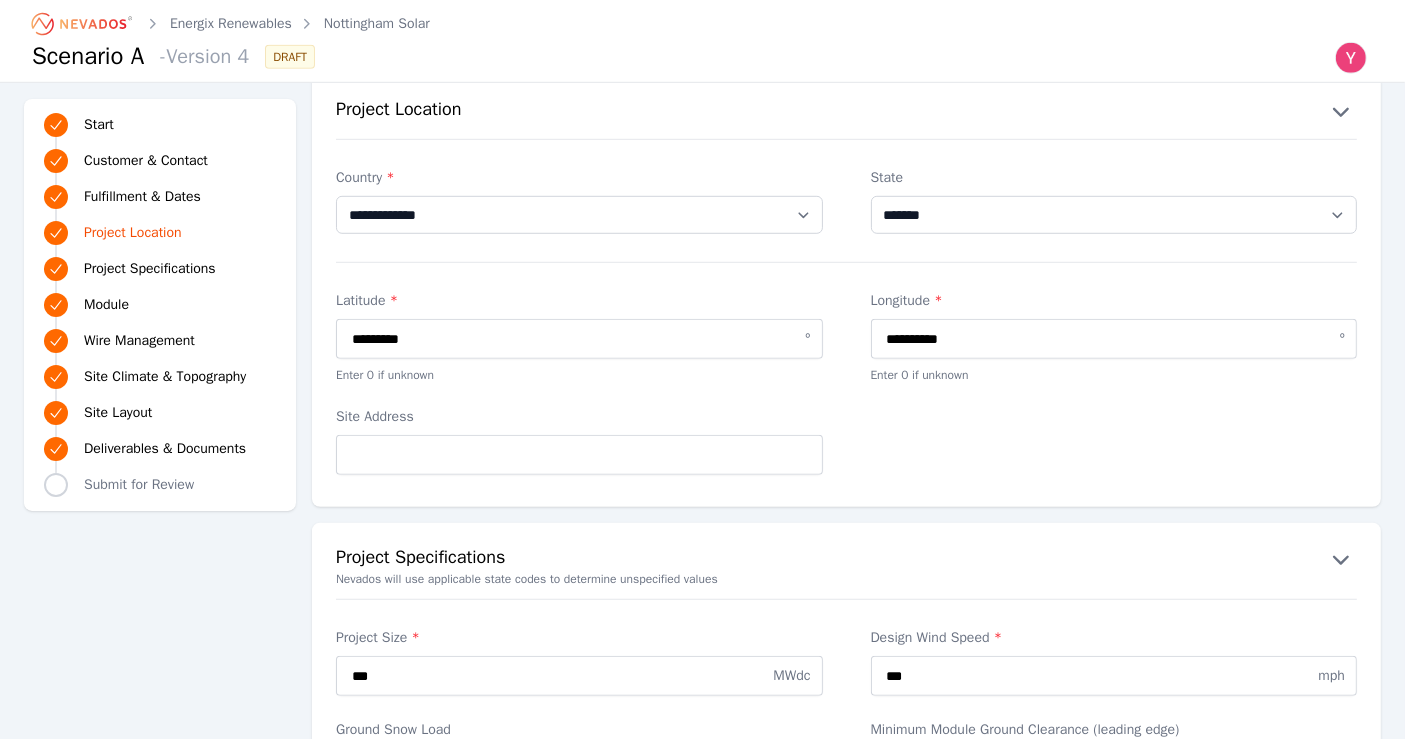 scroll, scrollTop: 1777, scrollLeft: 0, axis: vertical 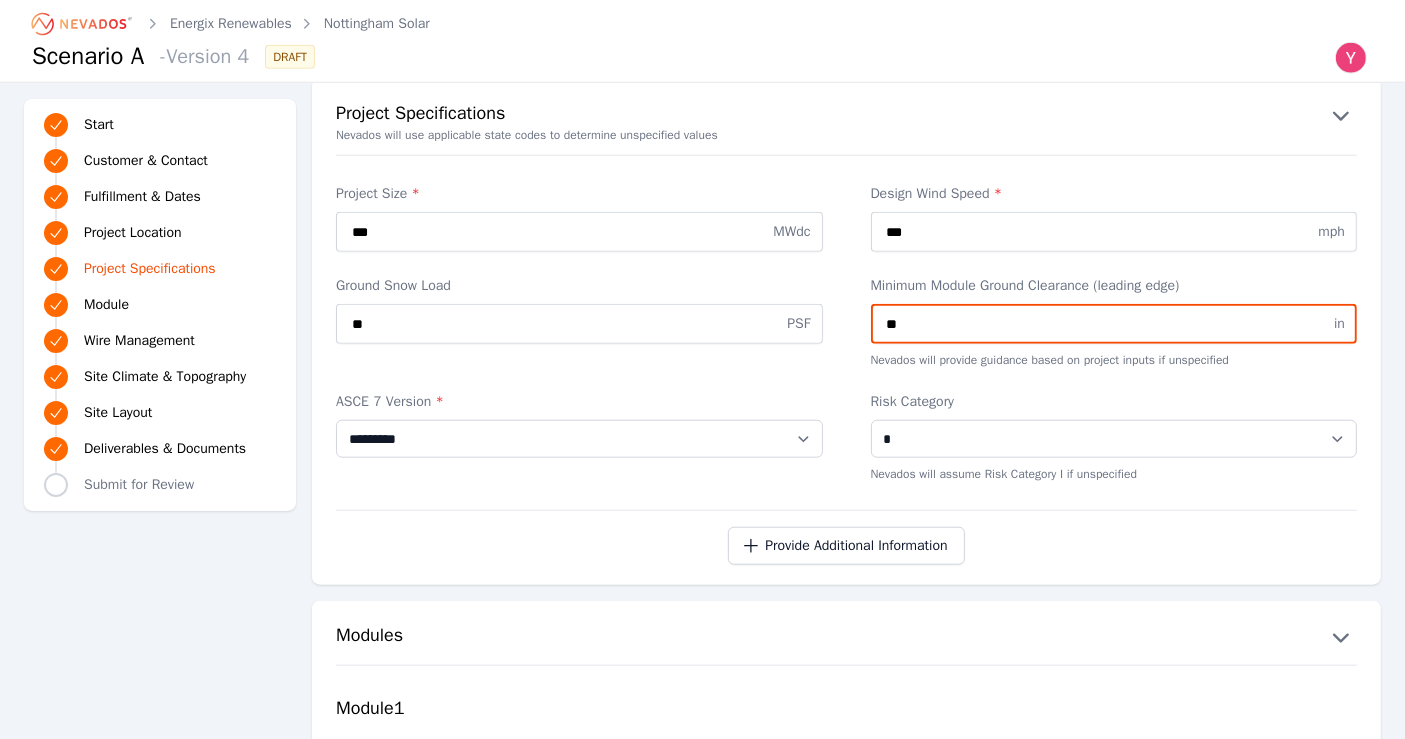 click on "**" at bounding box center [1114, 324] 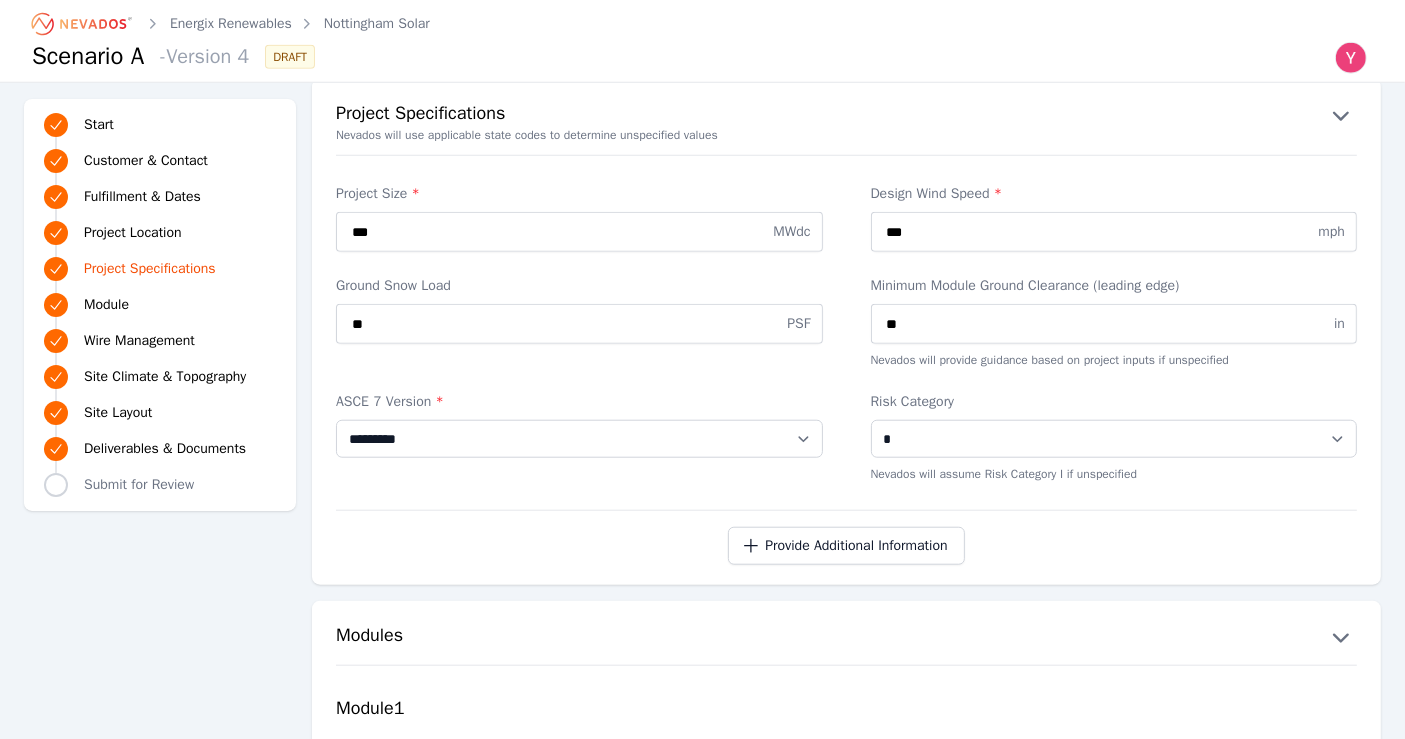 click on "**********" at bounding box center (846, 332) 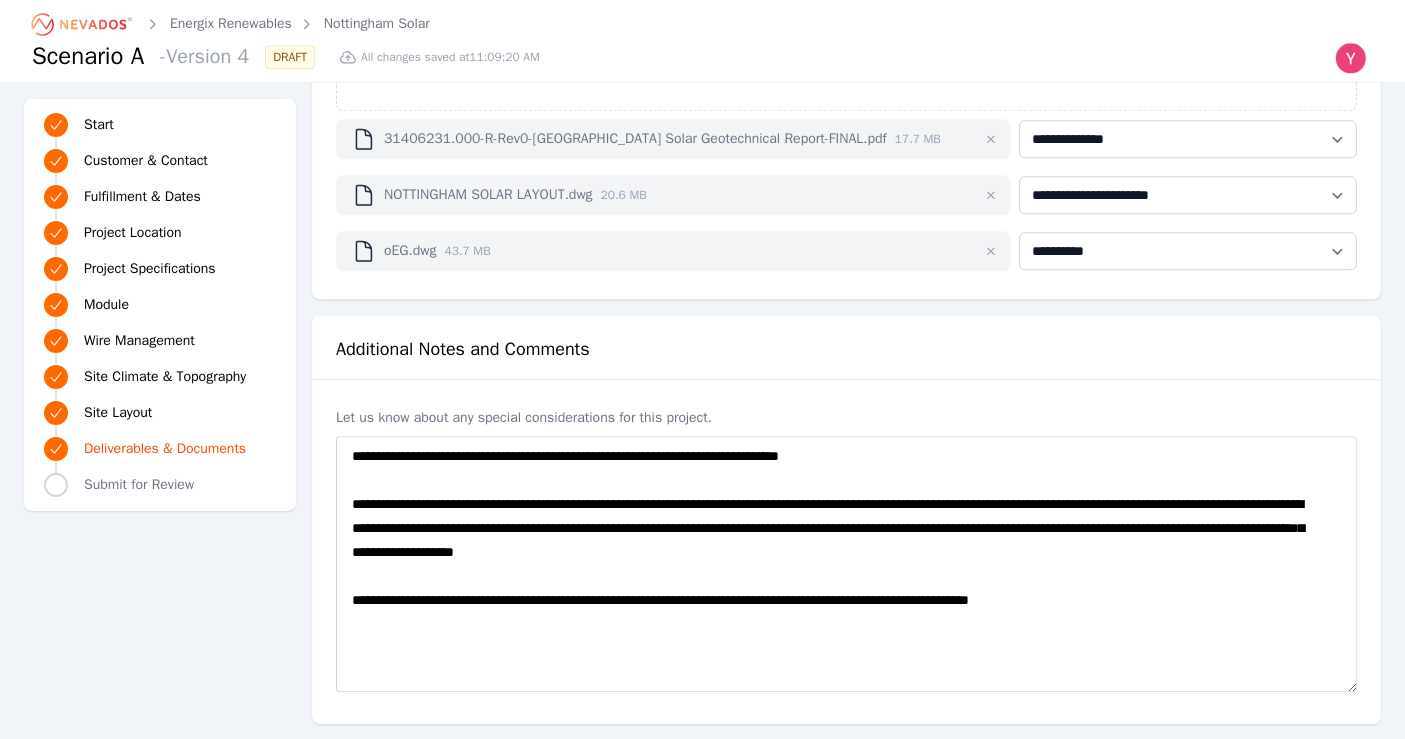 scroll, scrollTop: 5465, scrollLeft: 0, axis: vertical 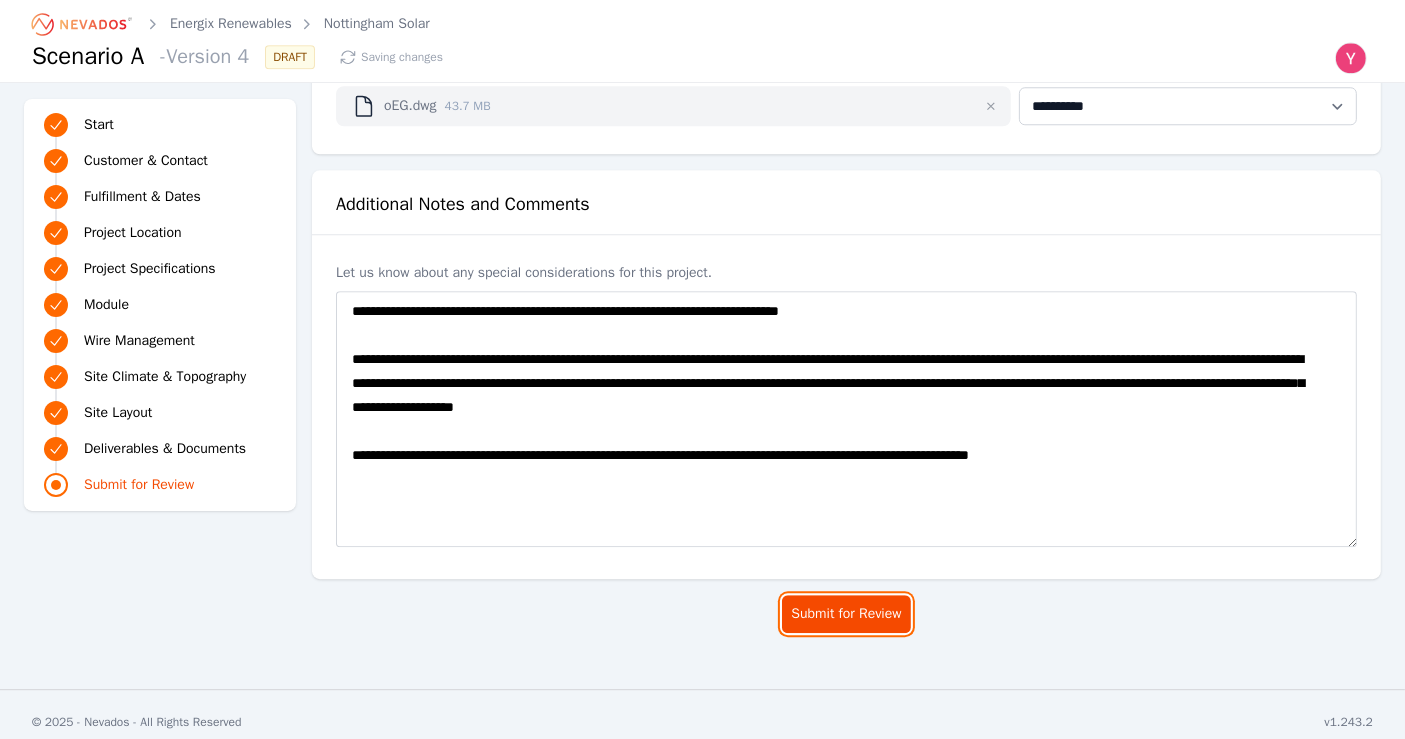 click on "Submit for Review" at bounding box center [846, 614] 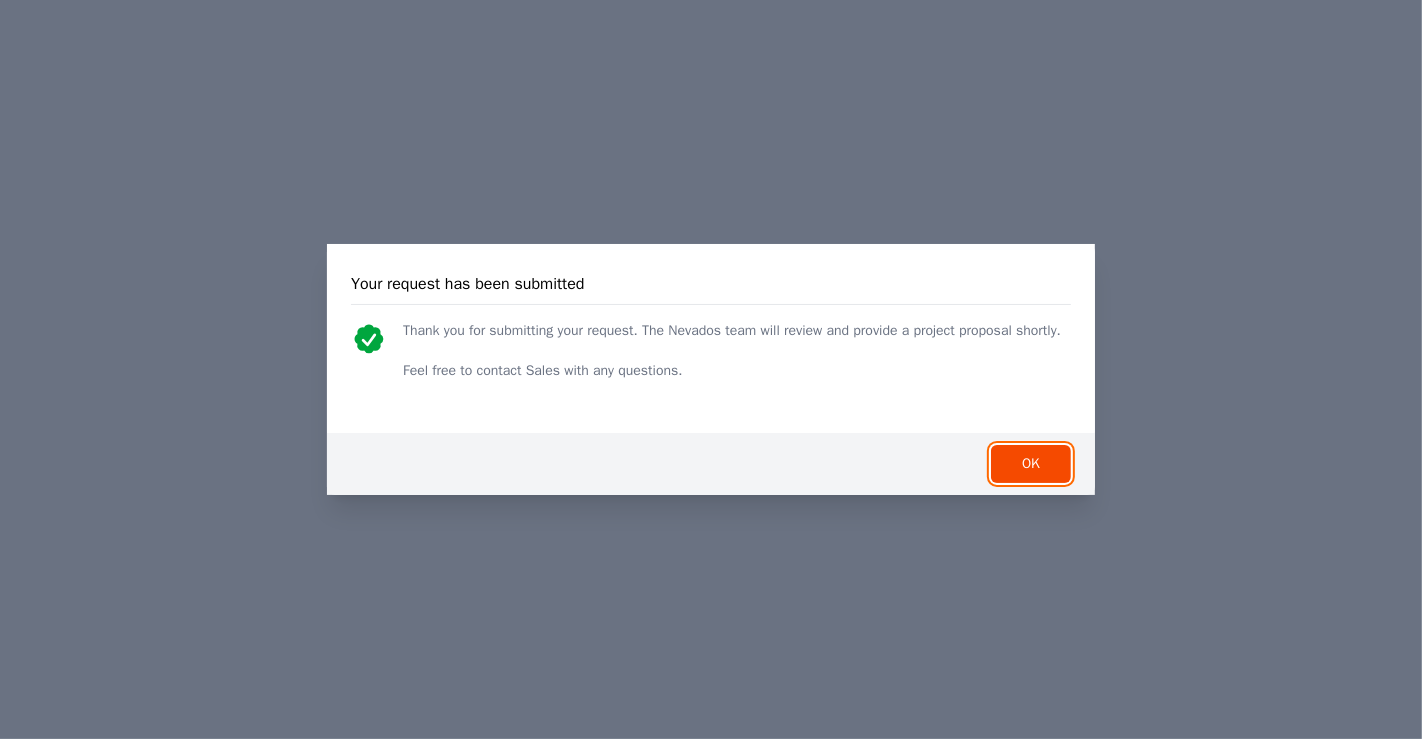 click on "OK" at bounding box center [1031, 464] 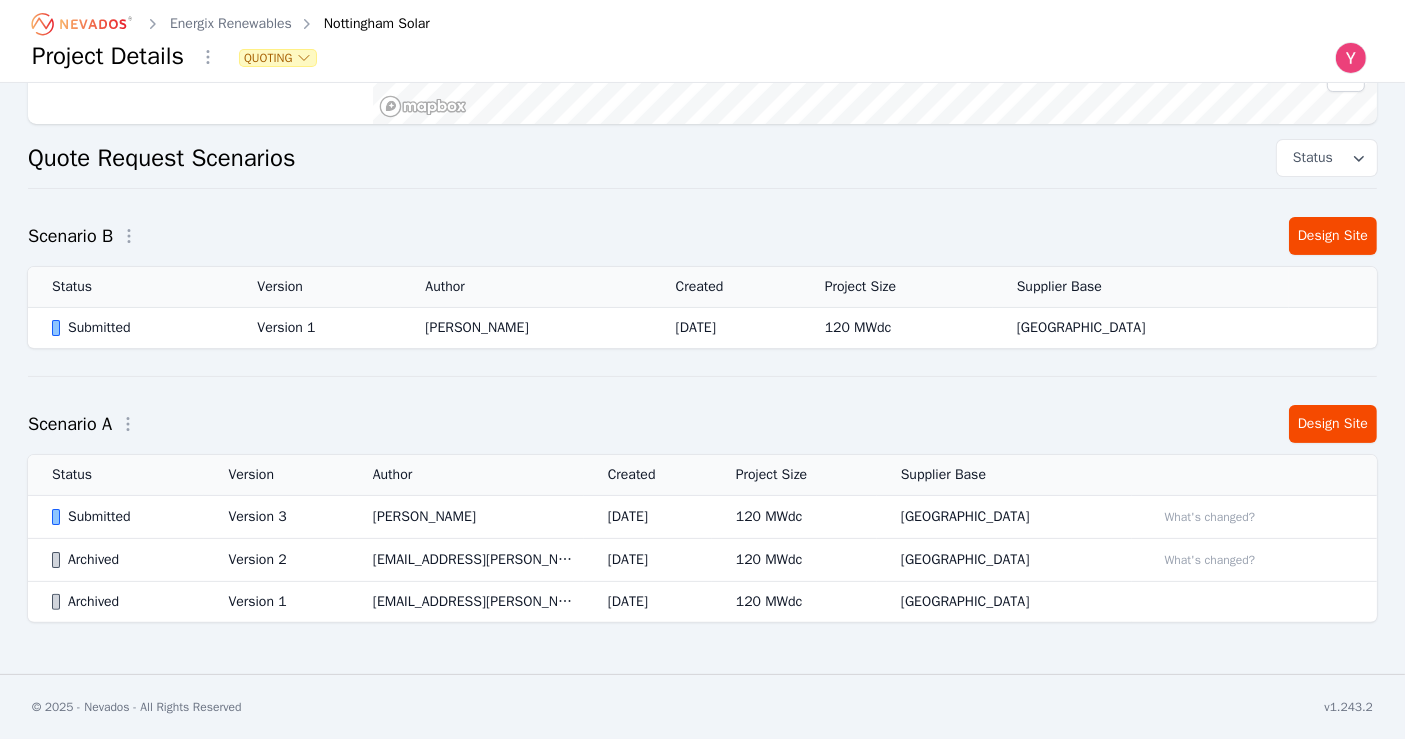 scroll, scrollTop: 0, scrollLeft: 0, axis: both 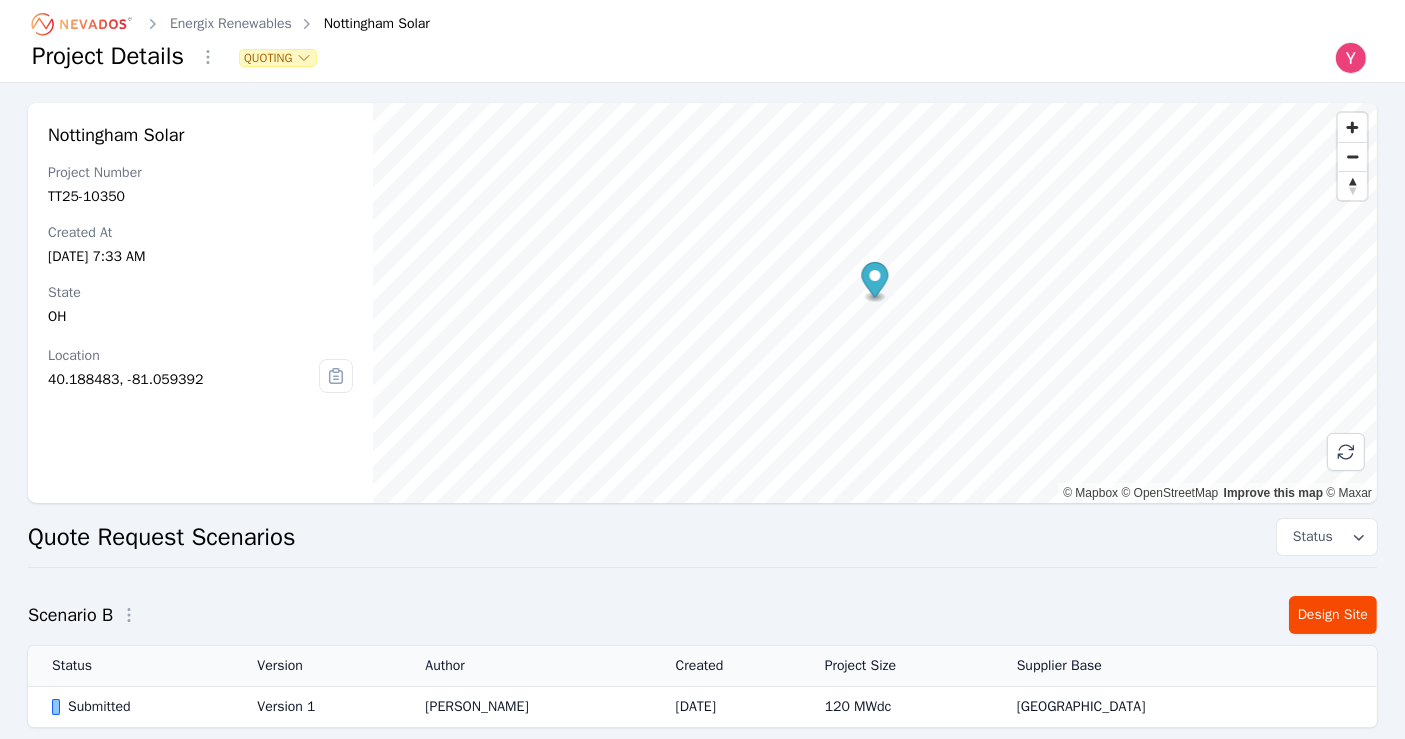 click on "Nottingham Solar  Project Number TT25-10350 Created At Jul 24, 2025, 7:33 AM State OH Location 40.188483, -81.059392 © Mapbox   © OpenStreetMap   Improve this map   © Maxar Quote Request Scenarios Status Scenario B Design Site Status Version Author Created Project Size Supplier Base Submitted Version 1 Yoni Bennett Jul 29, 2025 120 MWdc USA Scenario A Design Site Status Version Author Created Project Size Supplier Base Submitted Version 4 Yoni Bennett Jul 29, 2025 120 MWdc USA What's changed? Archived Version 3 Yoni Bennett Jul 24, 2025 120 MWdc USA What's changed? Archived Version 2 sushil.ghimire@energixrenewables.com Jul 24, 2025 120 MWdc USA What's changed? Archived Version 1 sushil.ghimire@energixrenewables.com Jul 24, 2025 120 MWdc USA" at bounding box center [702, 583] 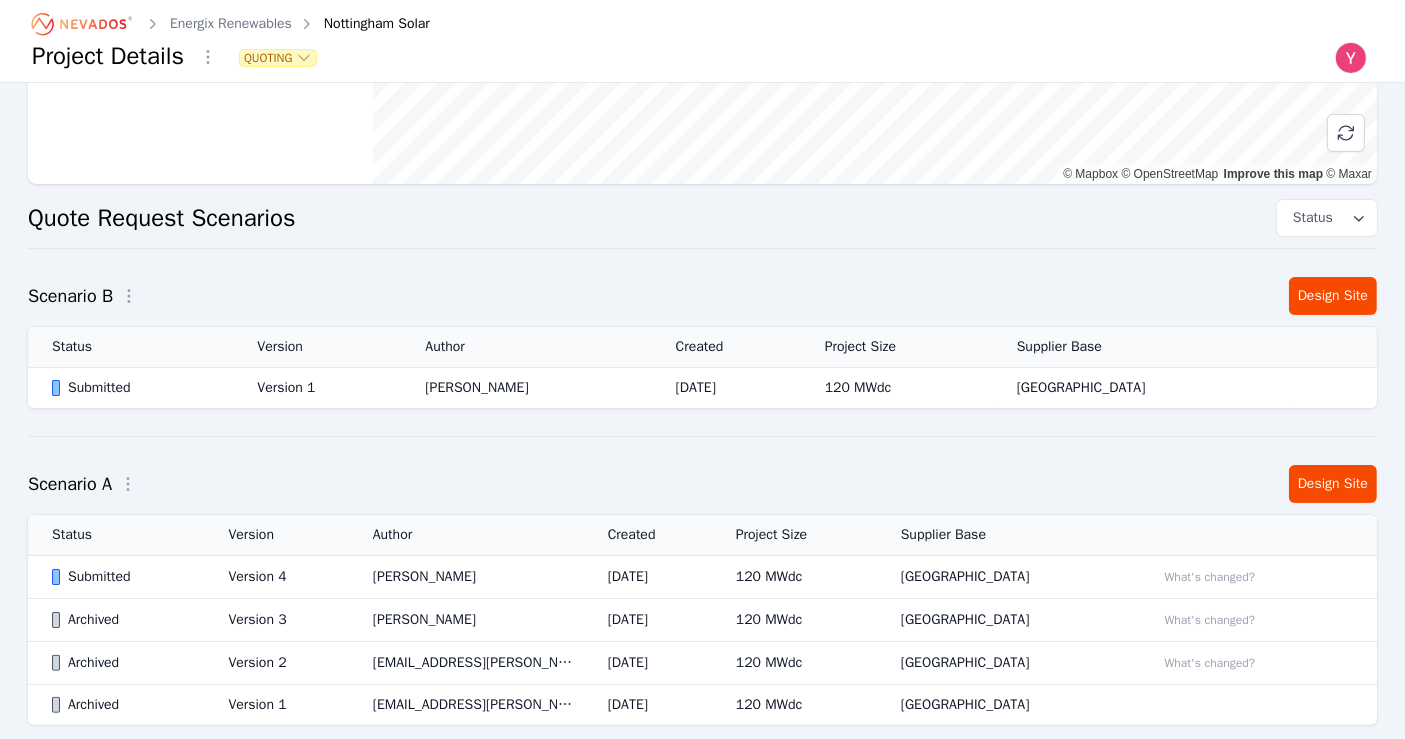 scroll, scrollTop: 333, scrollLeft: 0, axis: vertical 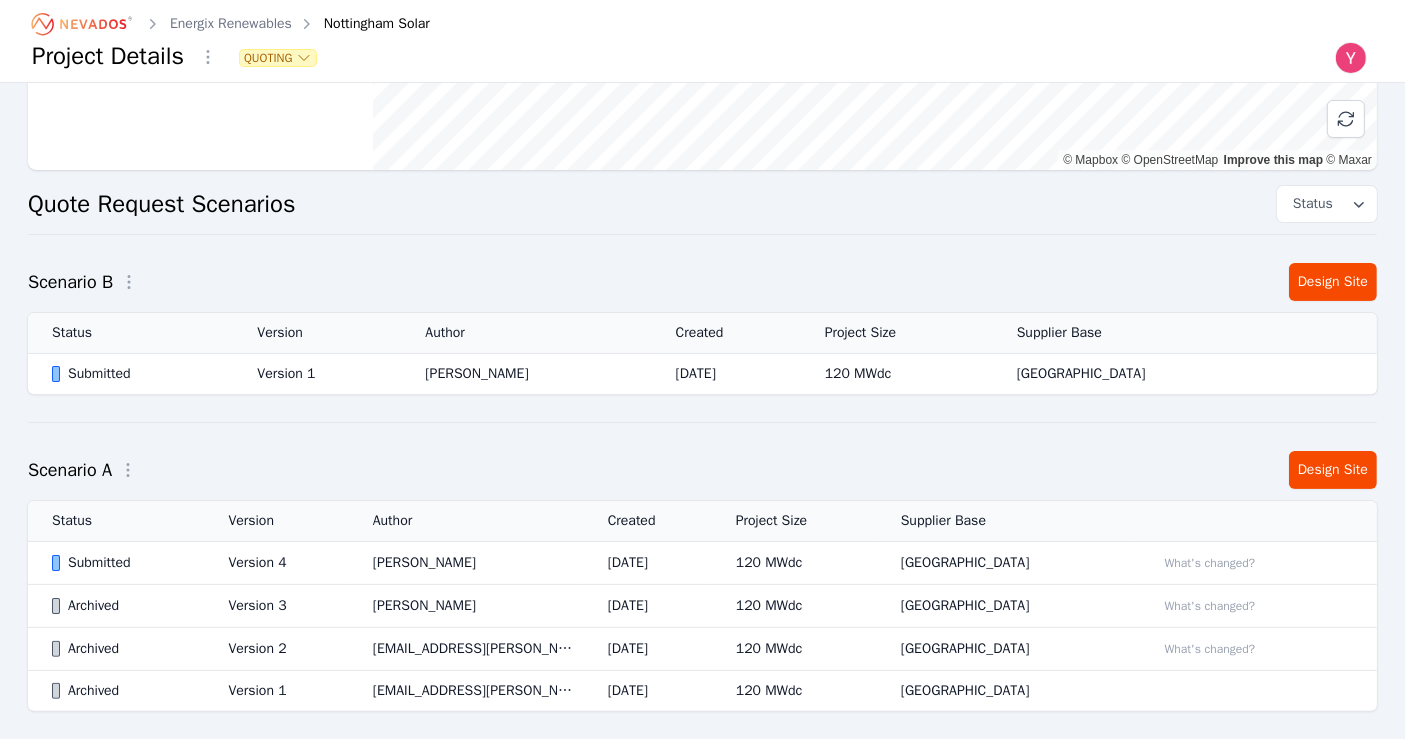 click on "Nottingham Solar  Project Number TT25-10350 Created At Jul 24, 2025, 7:33 AM State OH Location 40.188483, -81.059392 © Mapbox   © OpenStreetMap   Improve this map   © Maxar Quote Request Scenarios Status Scenario B Design Site Status Version Author Created Project Size Supplier Base Submitted Version 1 Yoni Bennett Jul 29, 2025 120 MWdc USA Scenario A Design Site Status Version Author Created Project Size Supplier Base Submitted Version 4 Yoni Bennett Jul 29, 2025 120 MWdc USA What's changed? Archived Version 3 Yoni Bennett Jul 24, 2025 120 MWdc USA What's changed? Archived Version 2 sushil.ghimire@energixrenewables.com Jul 24, 2025 120 MWdc USA What's changed? Archived Version 1 sushil.ghimire@energixrenewables.com Jul 24, 2025 120 MWdc USA" at bounding box center [702, 260] 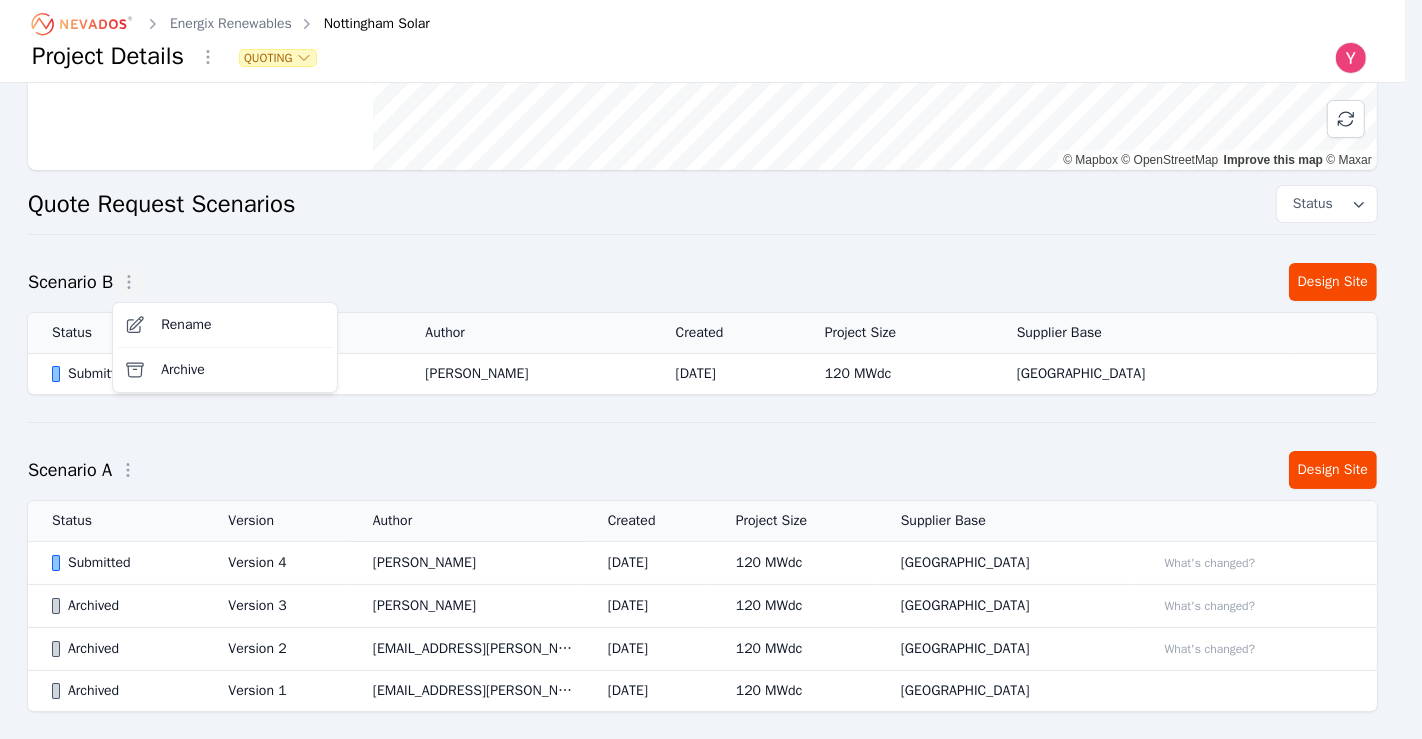 click 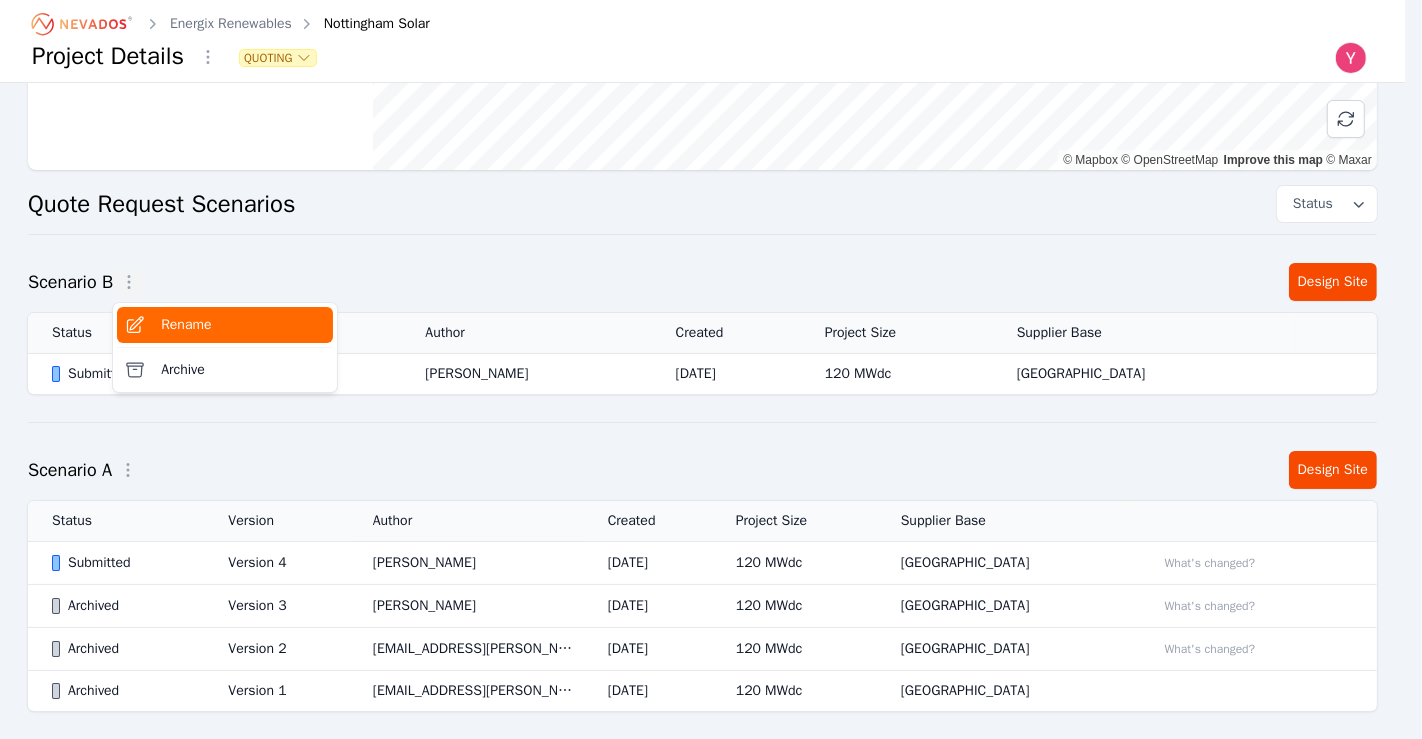click on "Rename" at bounding box center (225, 325) 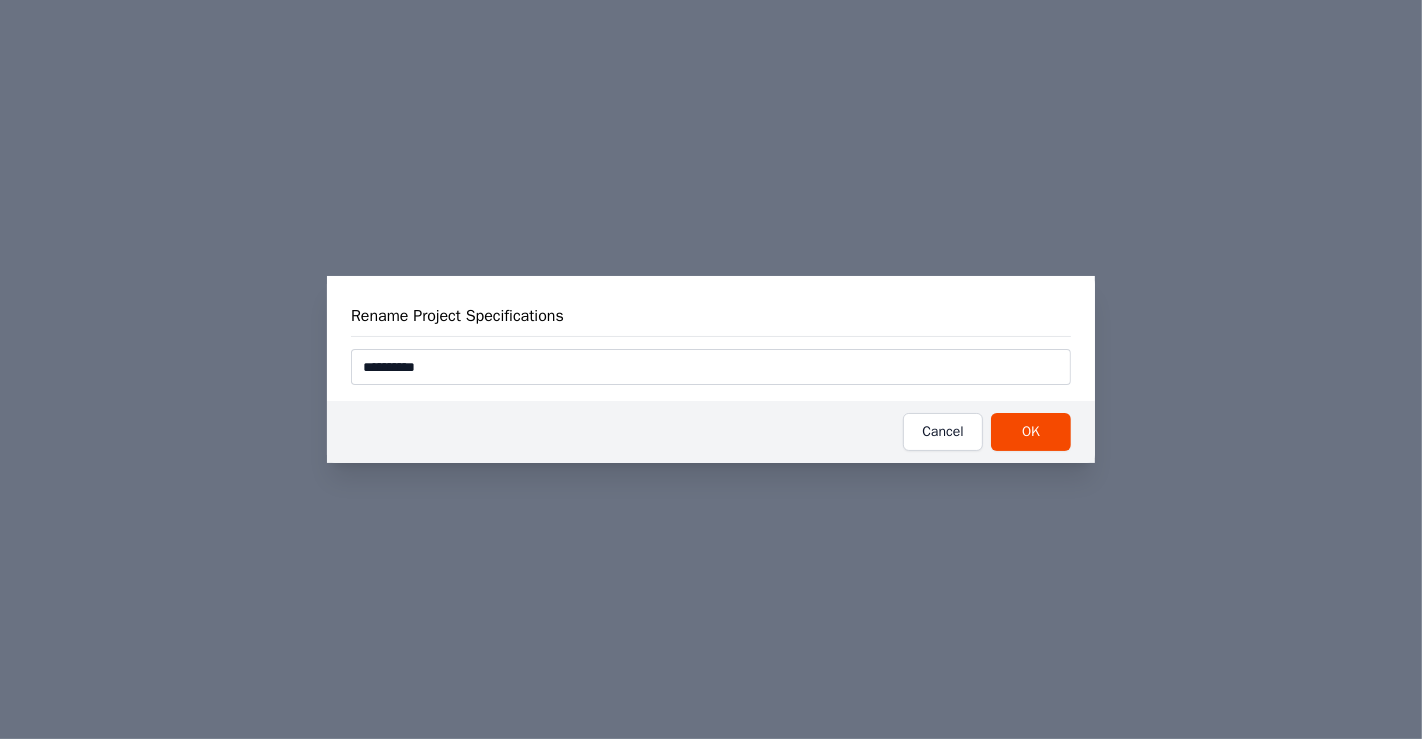 click on "**********" at bounding box center (711, 369) 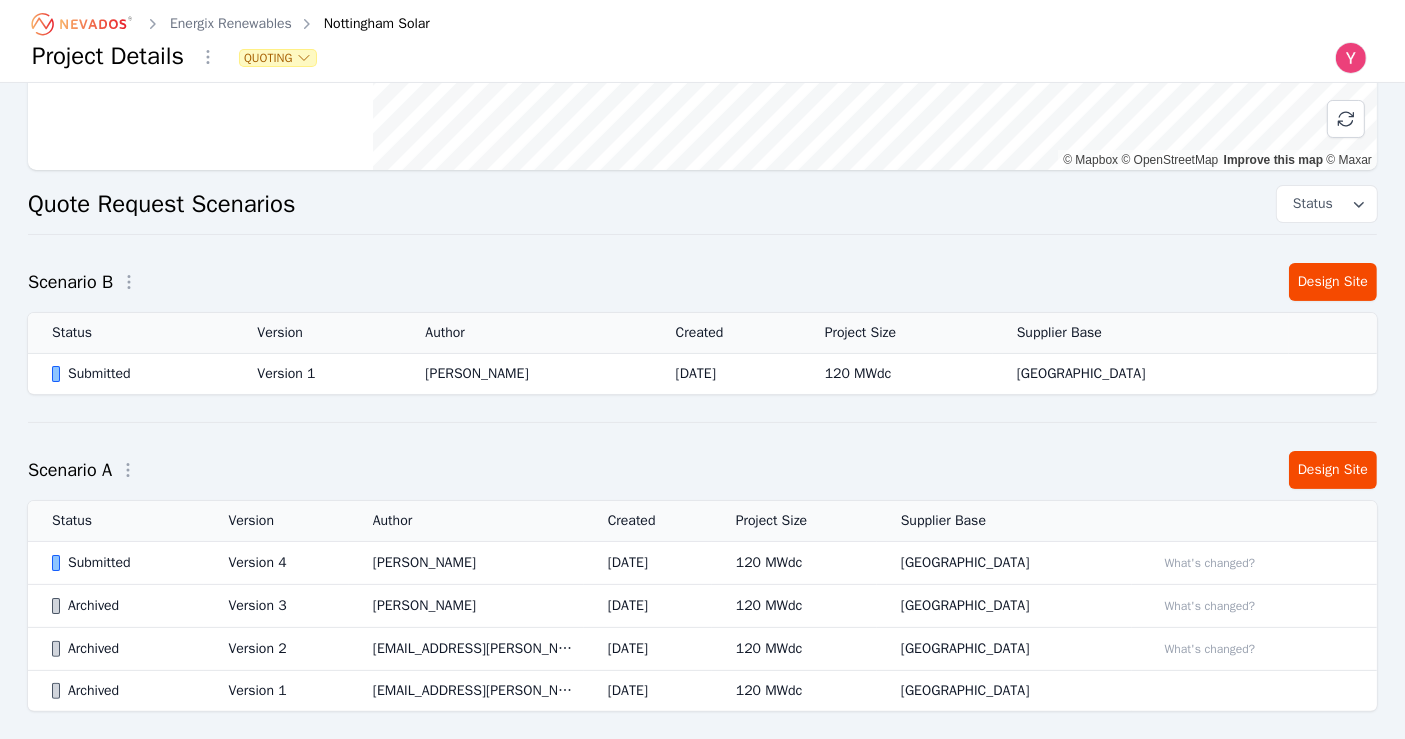 click 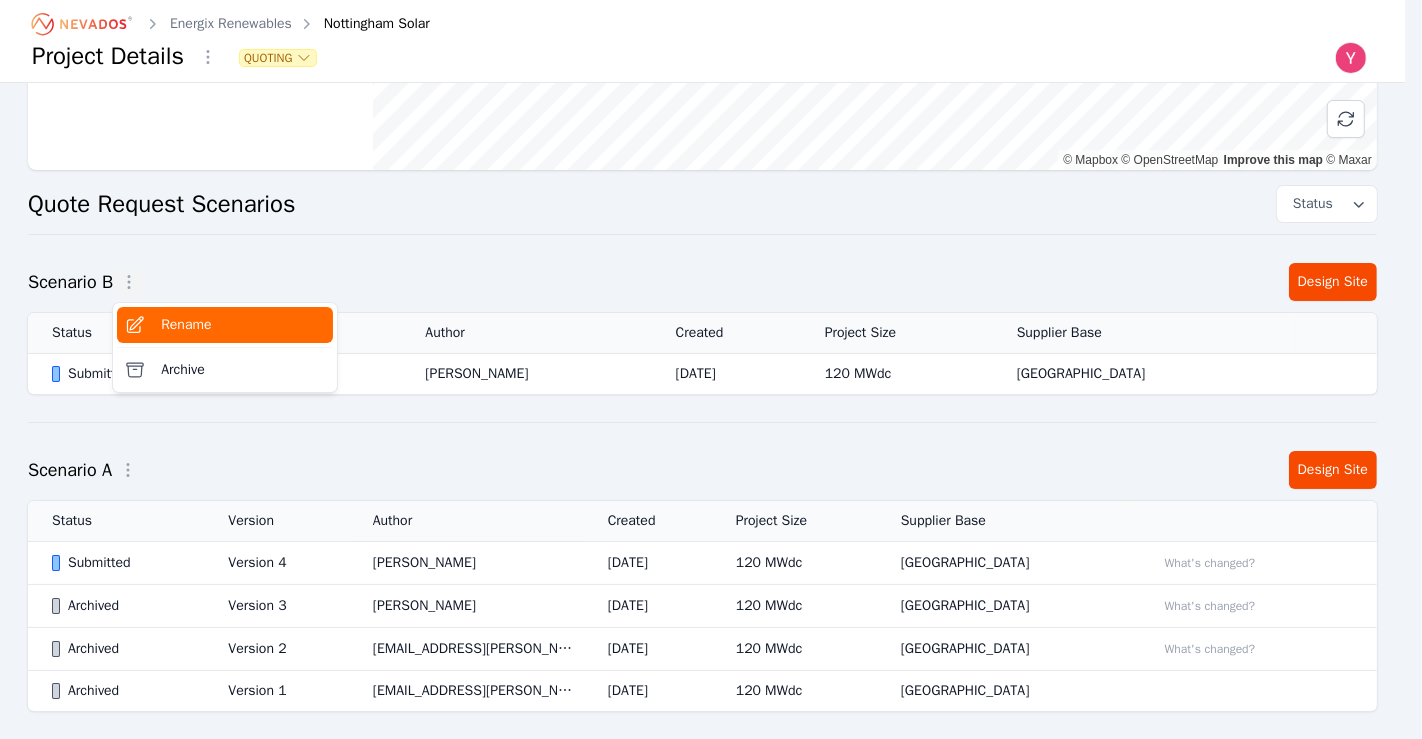 click on "Rename" at bounding box center (186, 325) 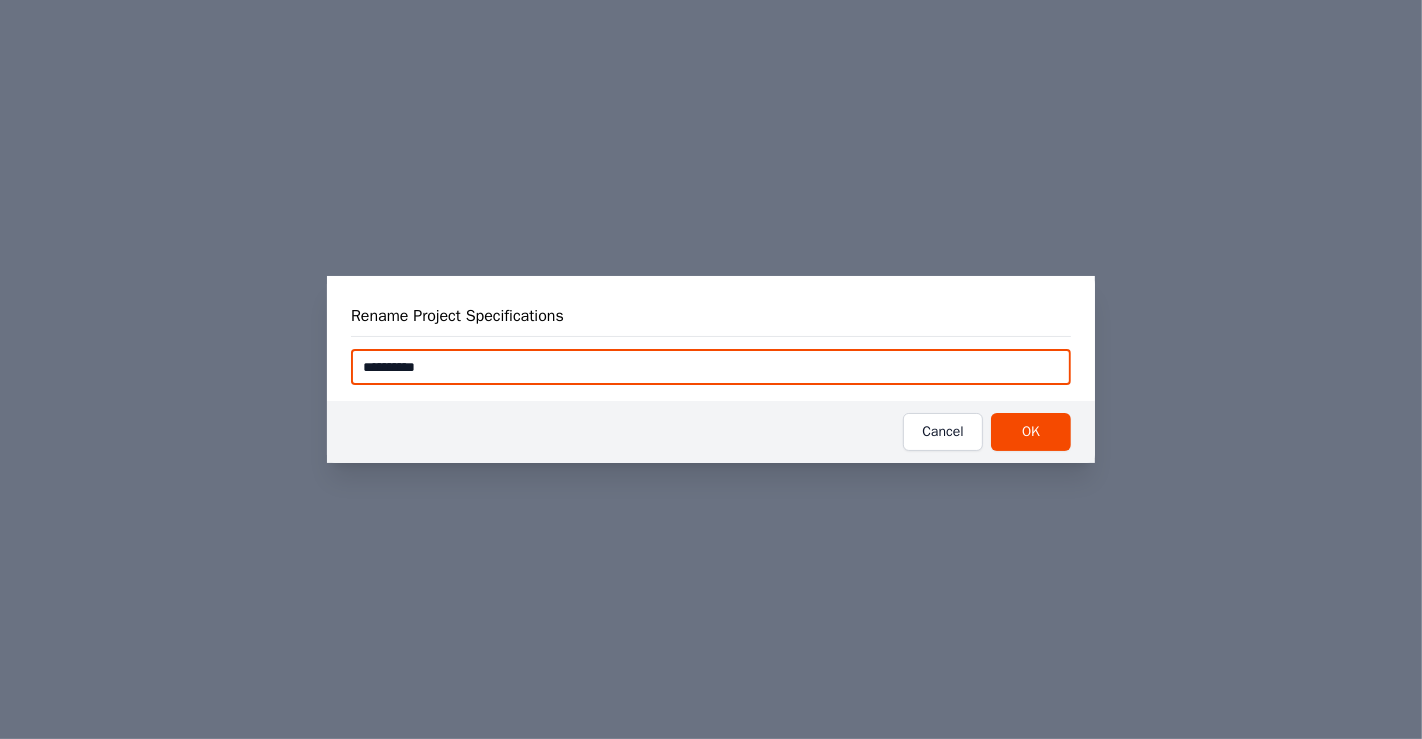 click on "**********" at bounding box center [711, 367] 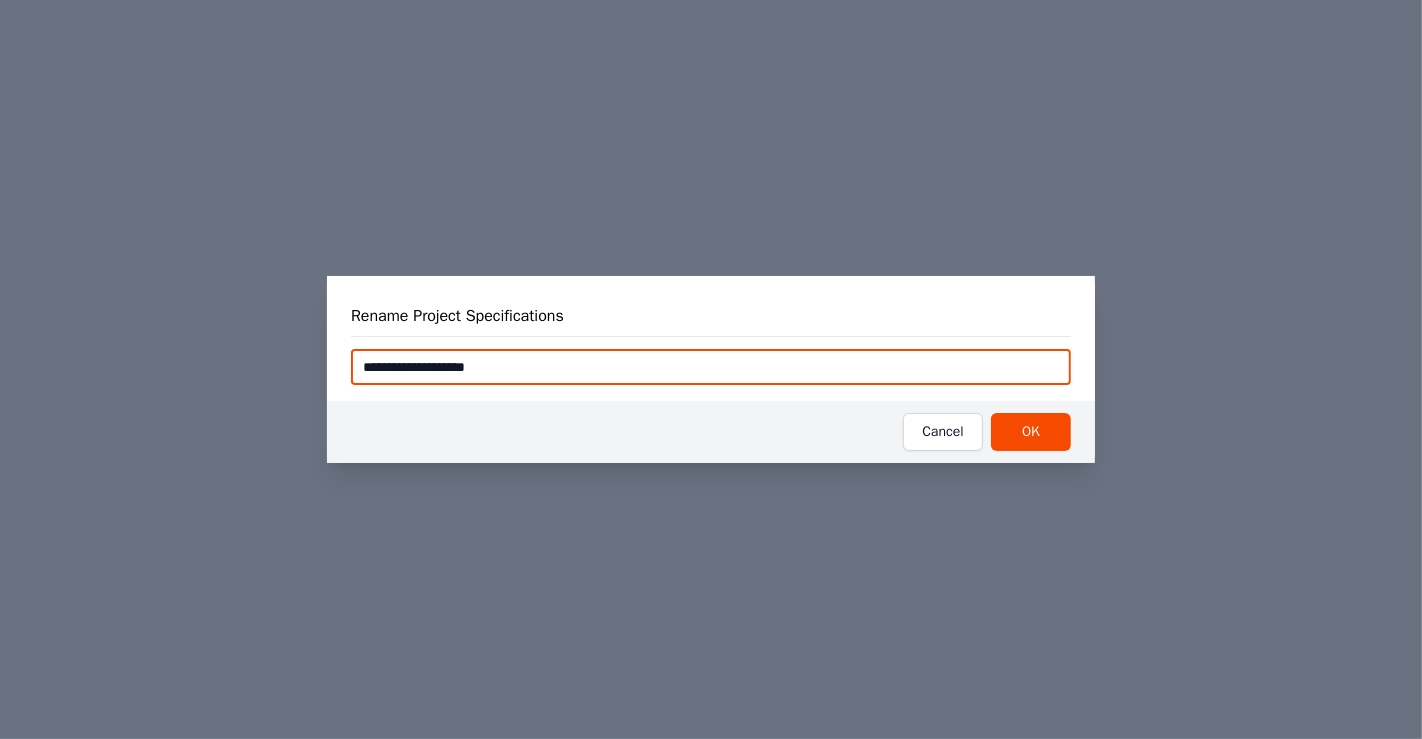 type on "**********" 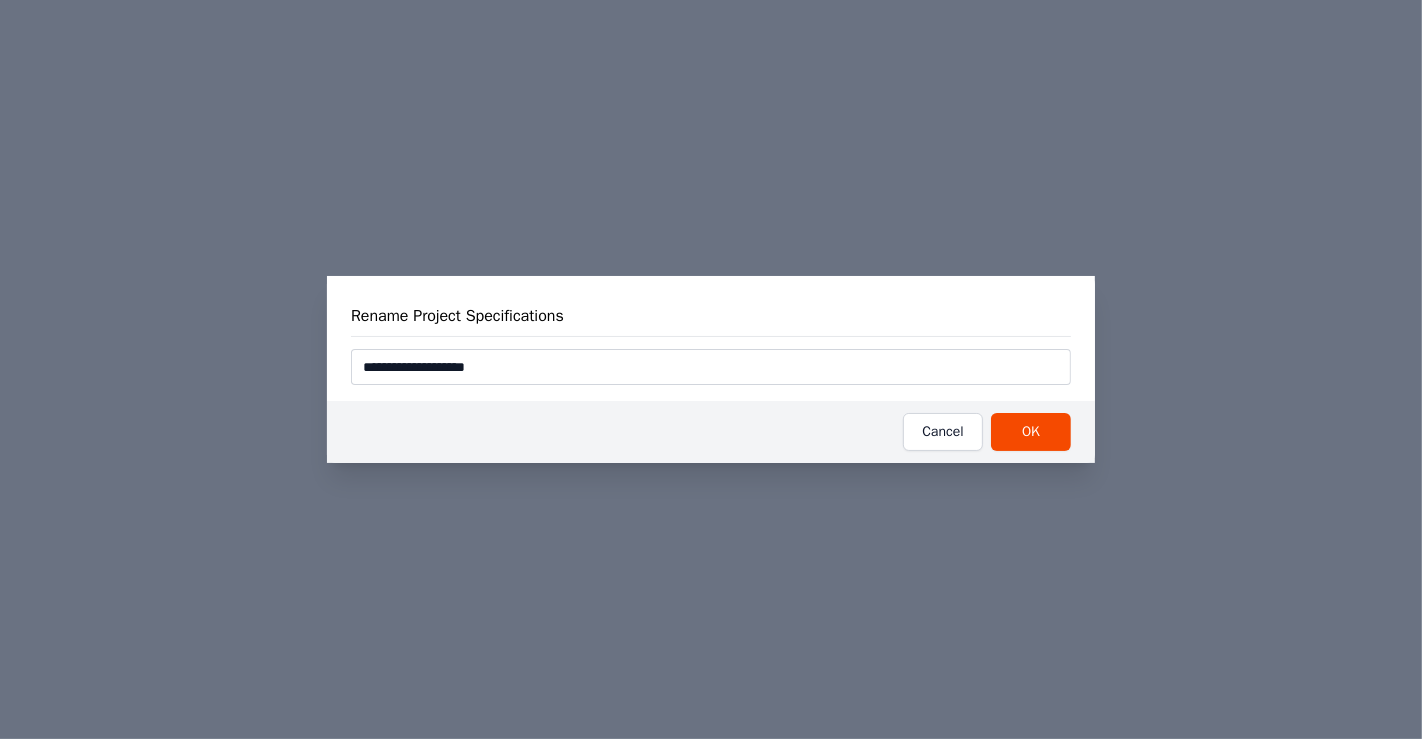 click on "**********" at bounding box center [711, 369] 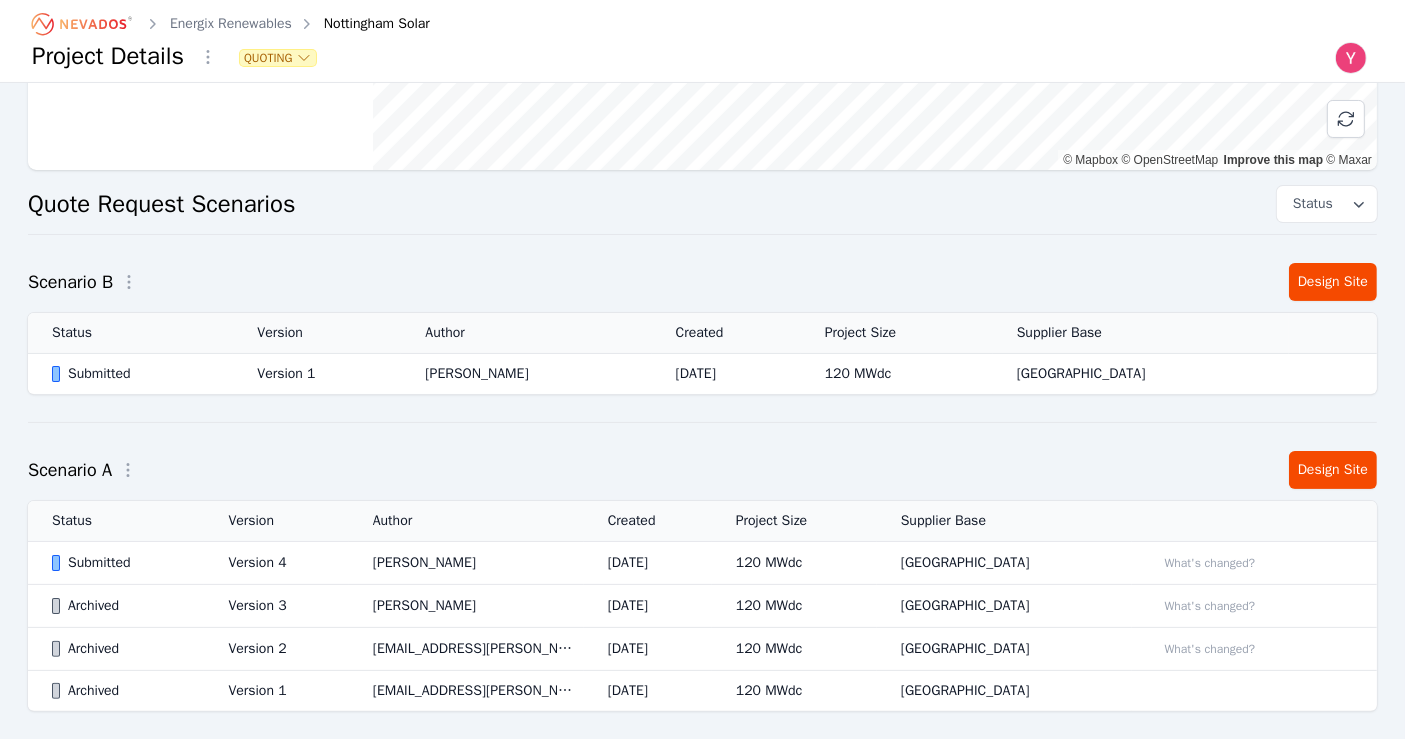 click at bounding box center (129, 282) 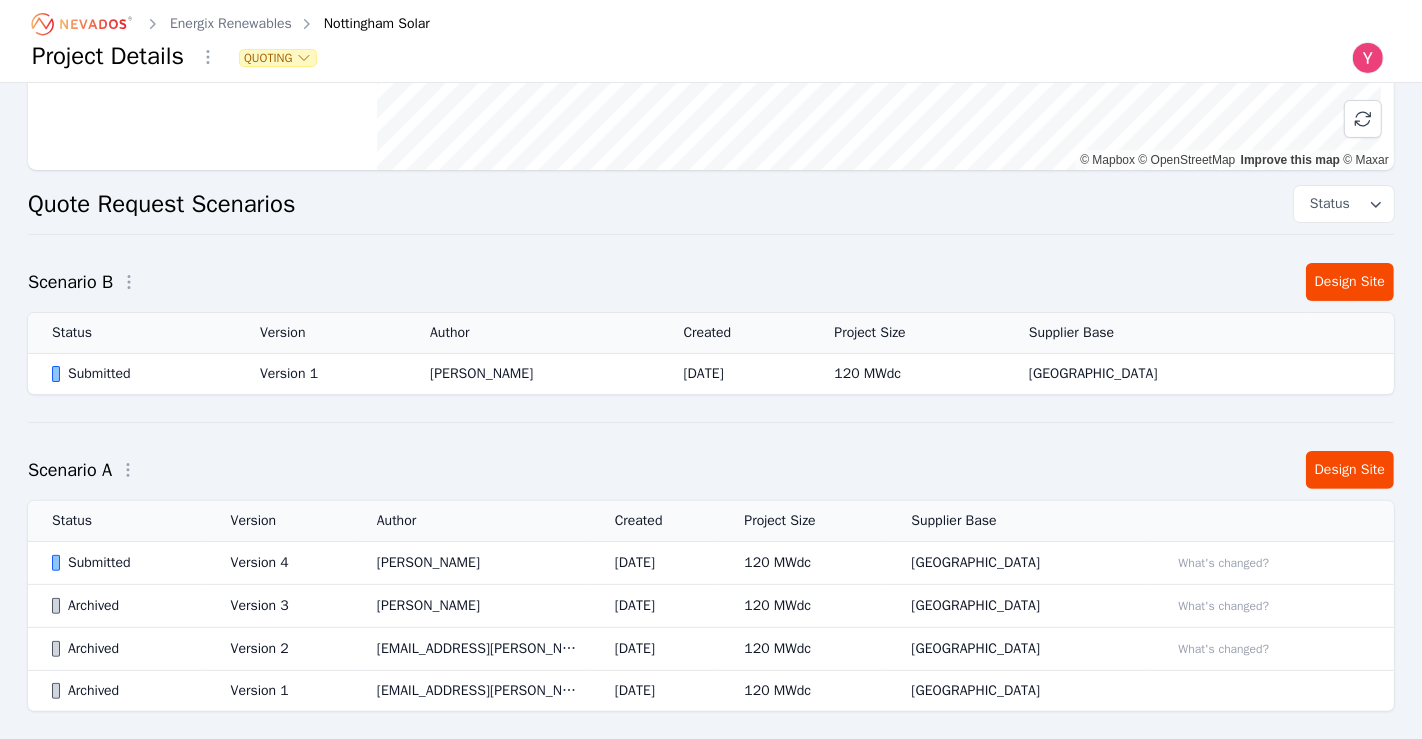 click 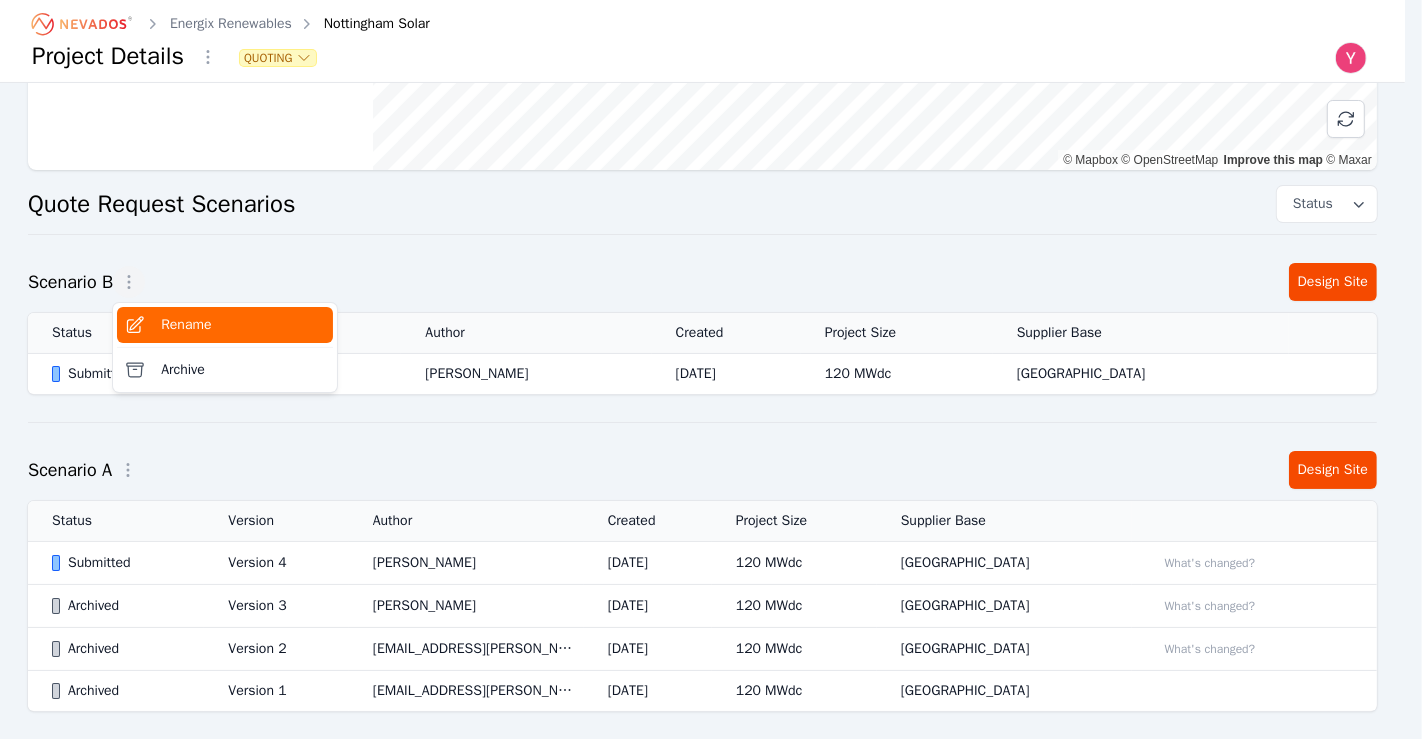 click on "Rename" at bounding box center [186, 325] 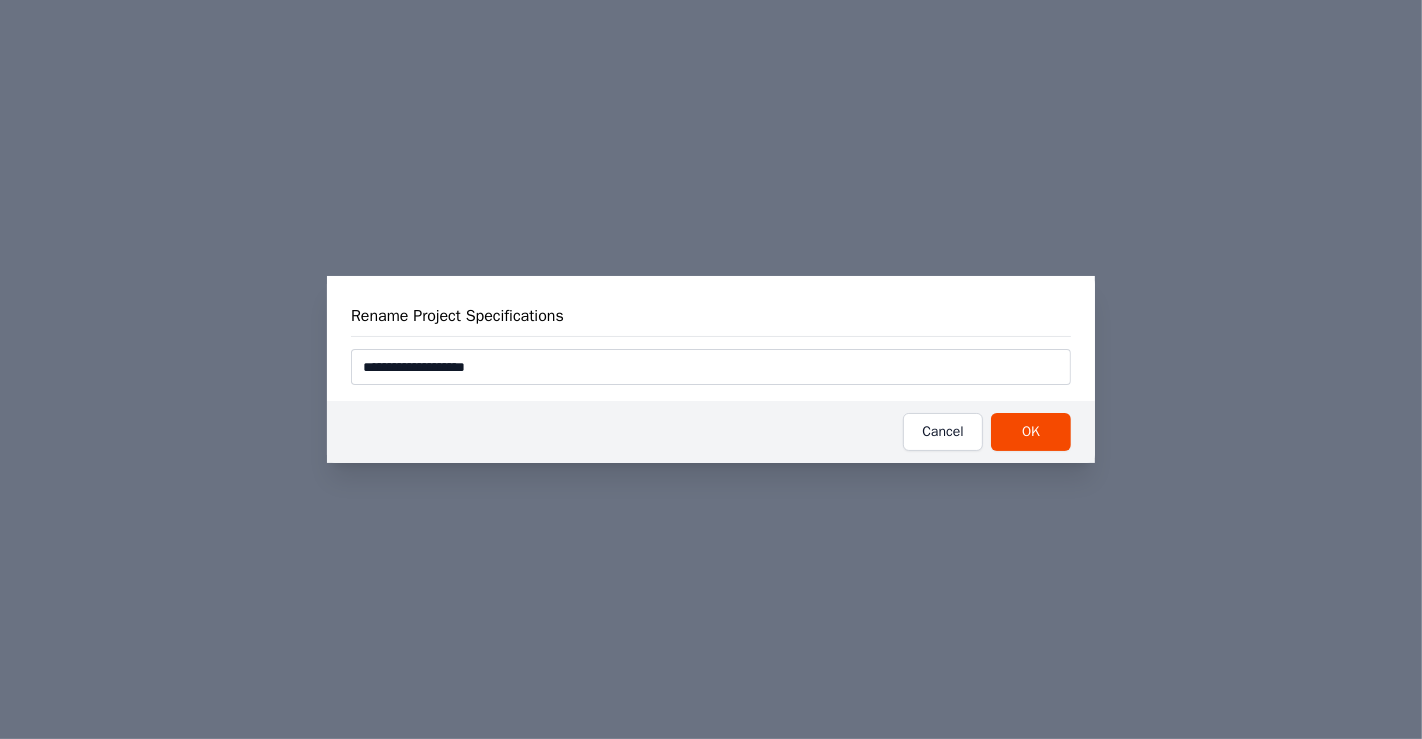 click on "**********" at bounding box center (711, 360) 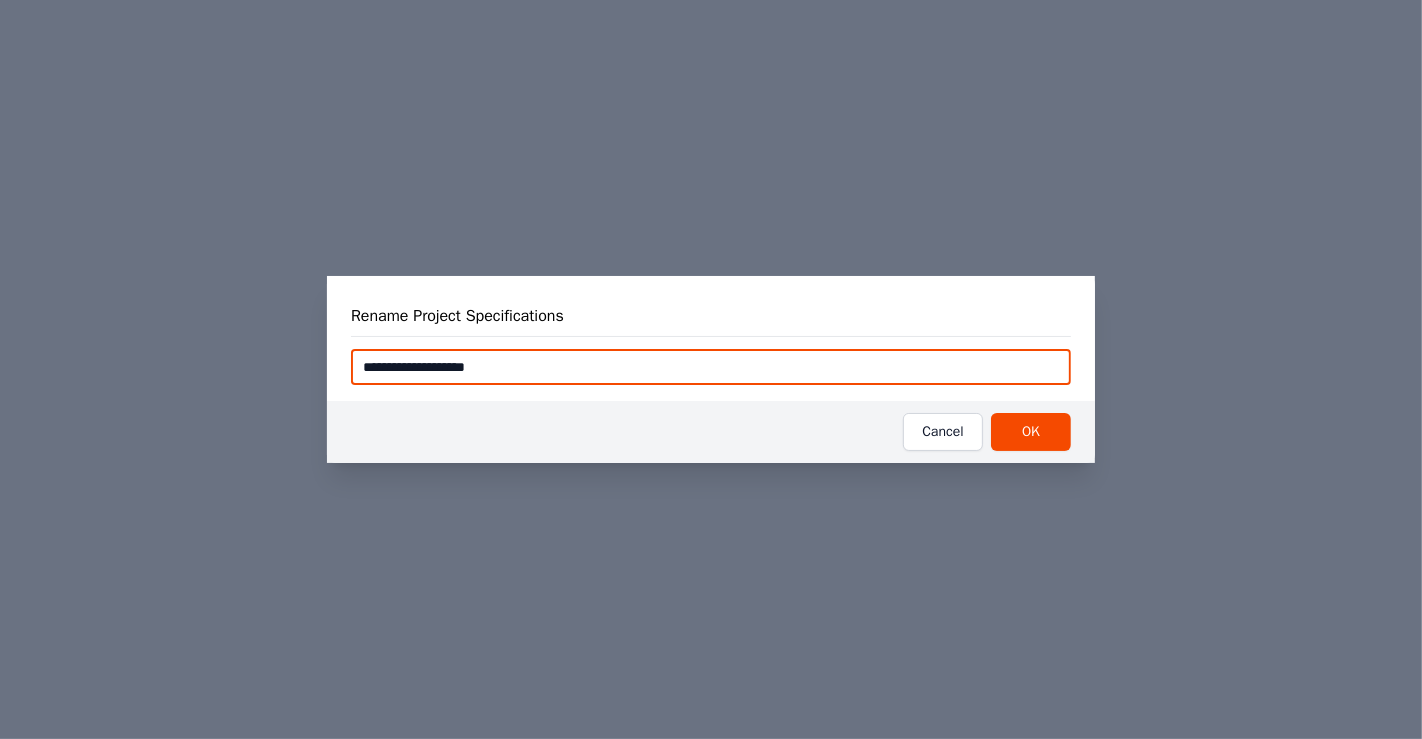 click on "**********" at bounding box center [711, 367] 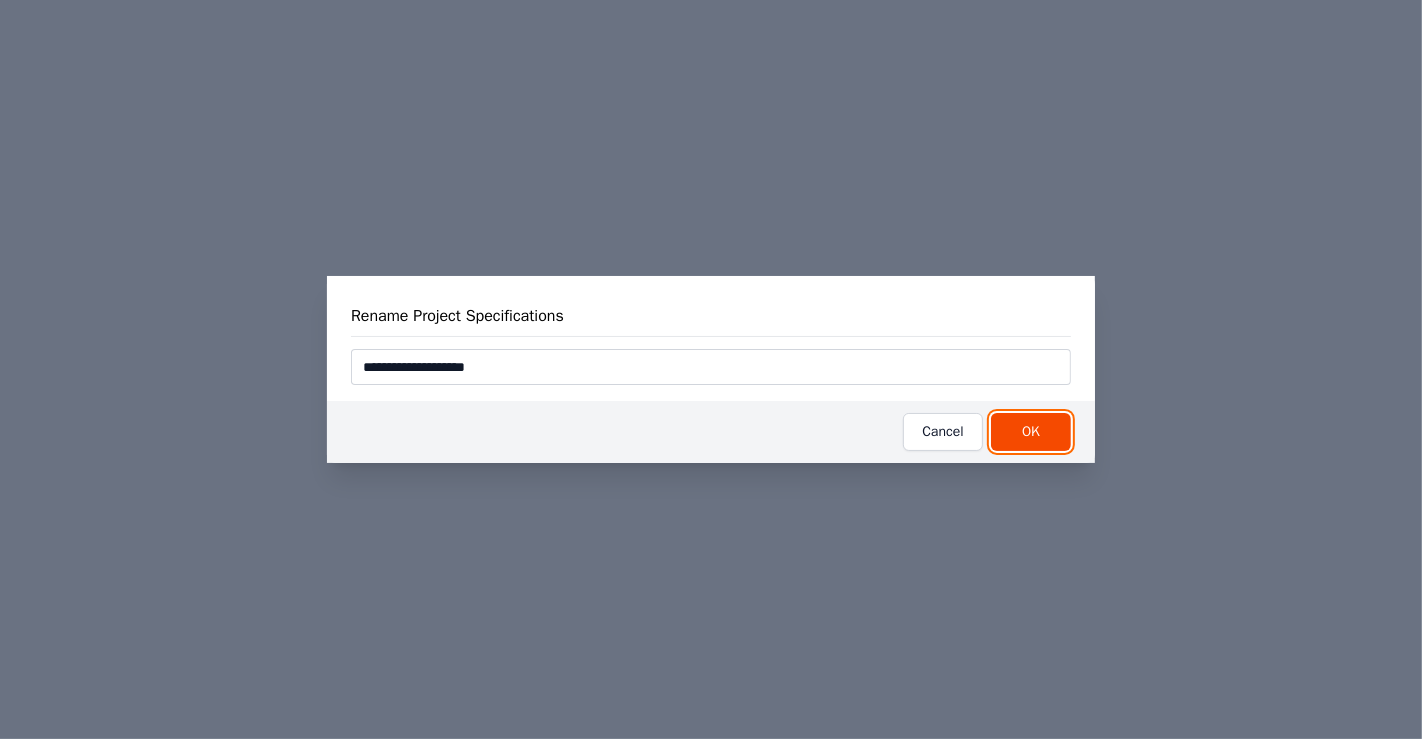 click on "OK" at bounding box center [1031, 432] 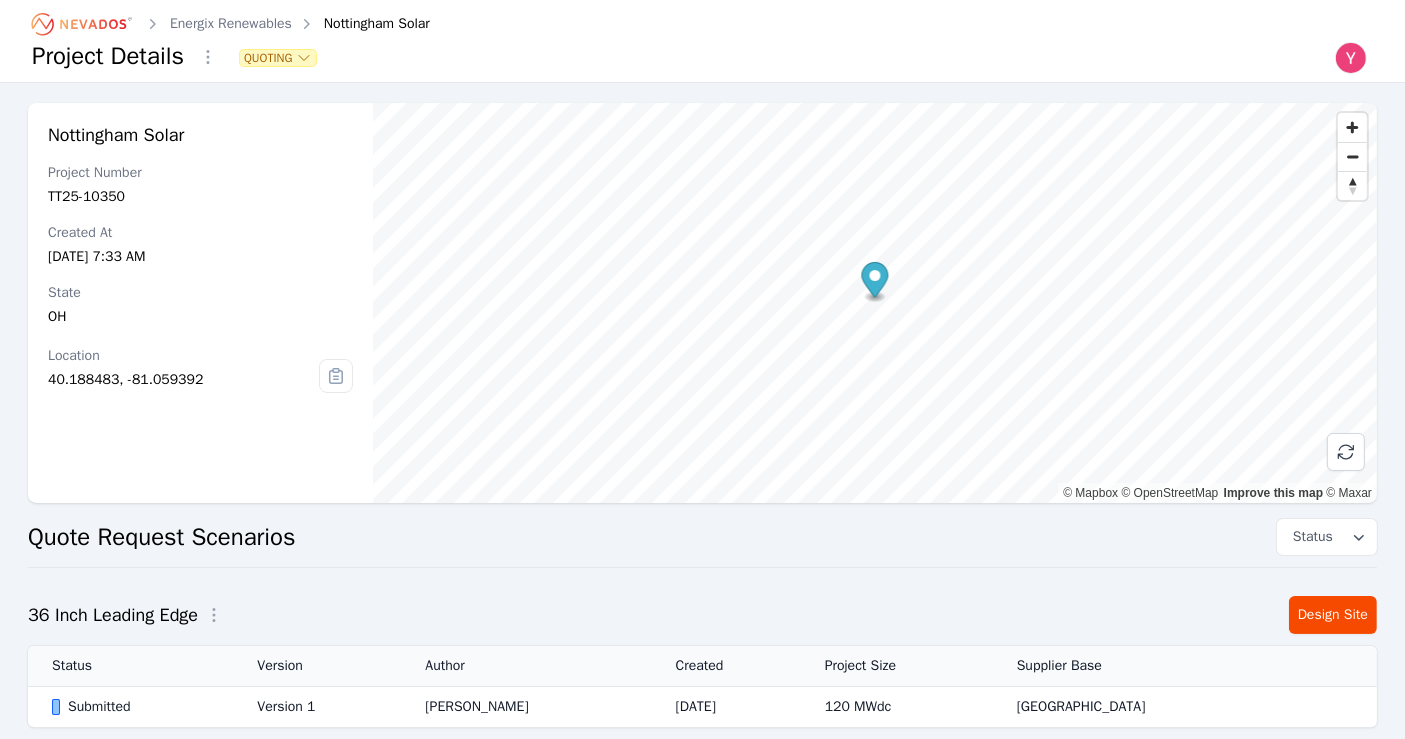 scroll, scrollTop: 333, scrollLeft: 0, axis: vertical 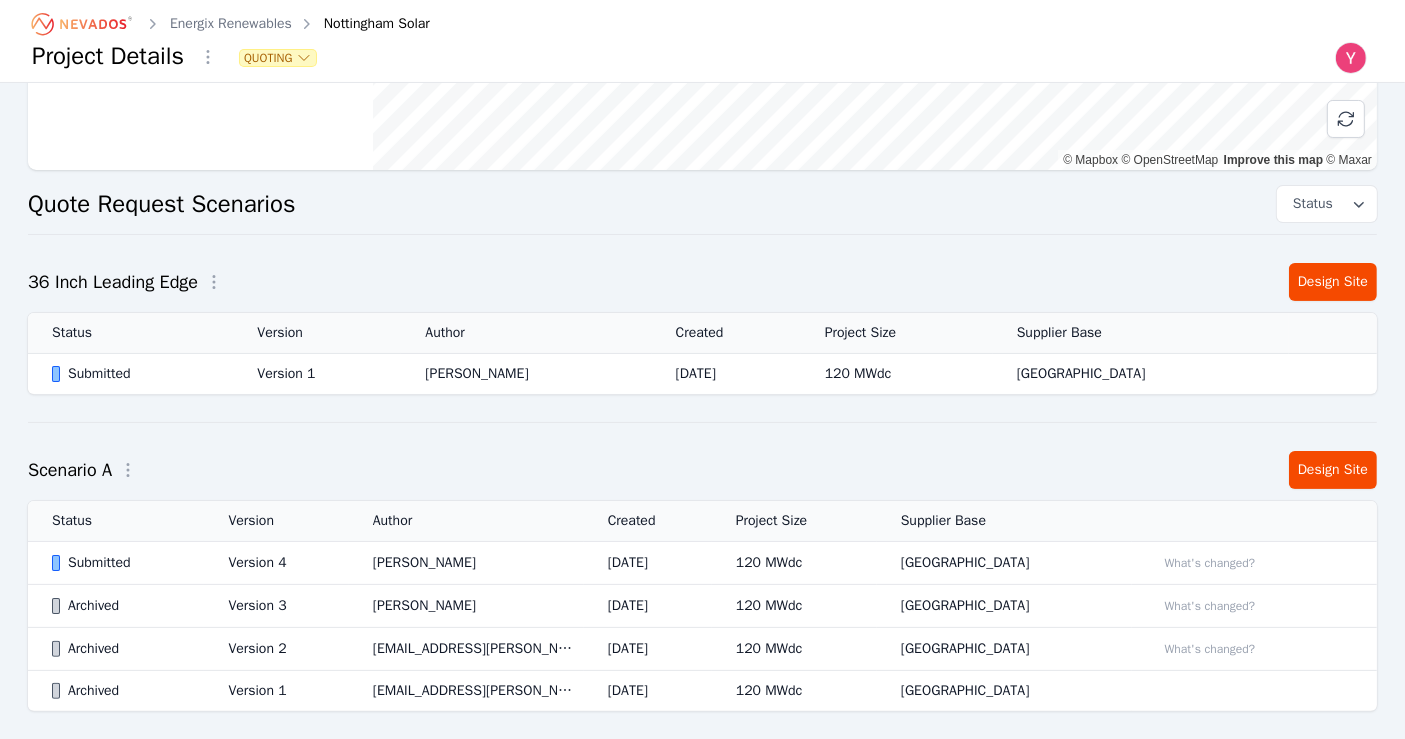 click at bounding box center [128, 470] 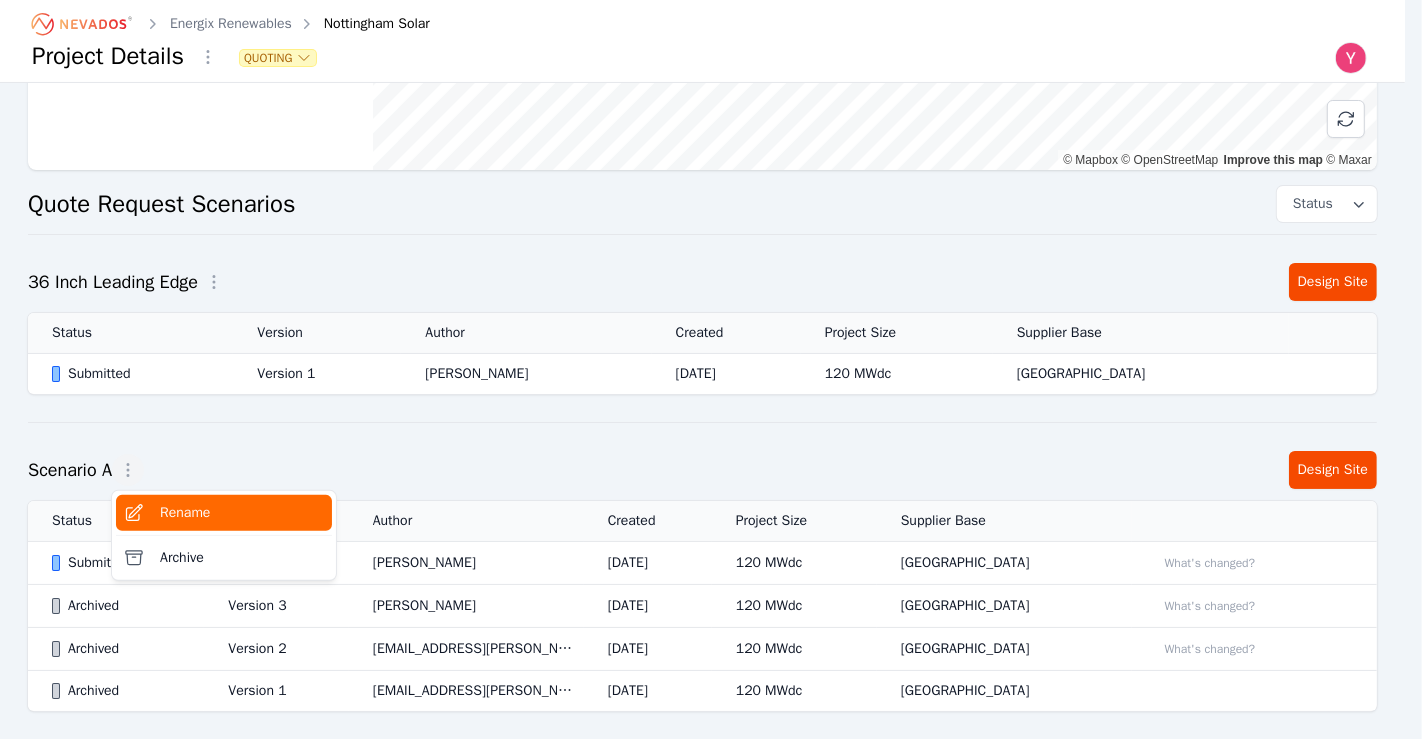 click on "Rename" at bounding box center [224, 515] 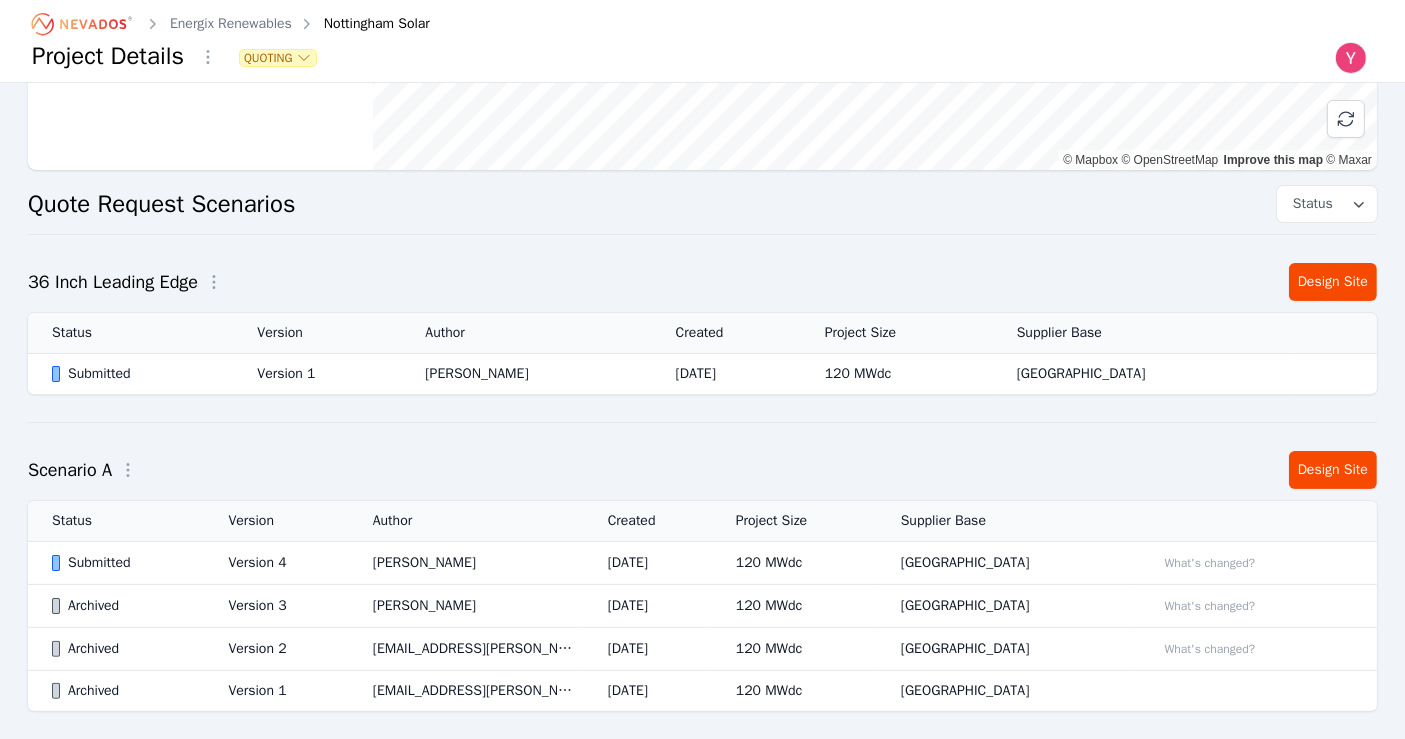 click on "Scenario A Design Site" at bounding box center (702, 470) 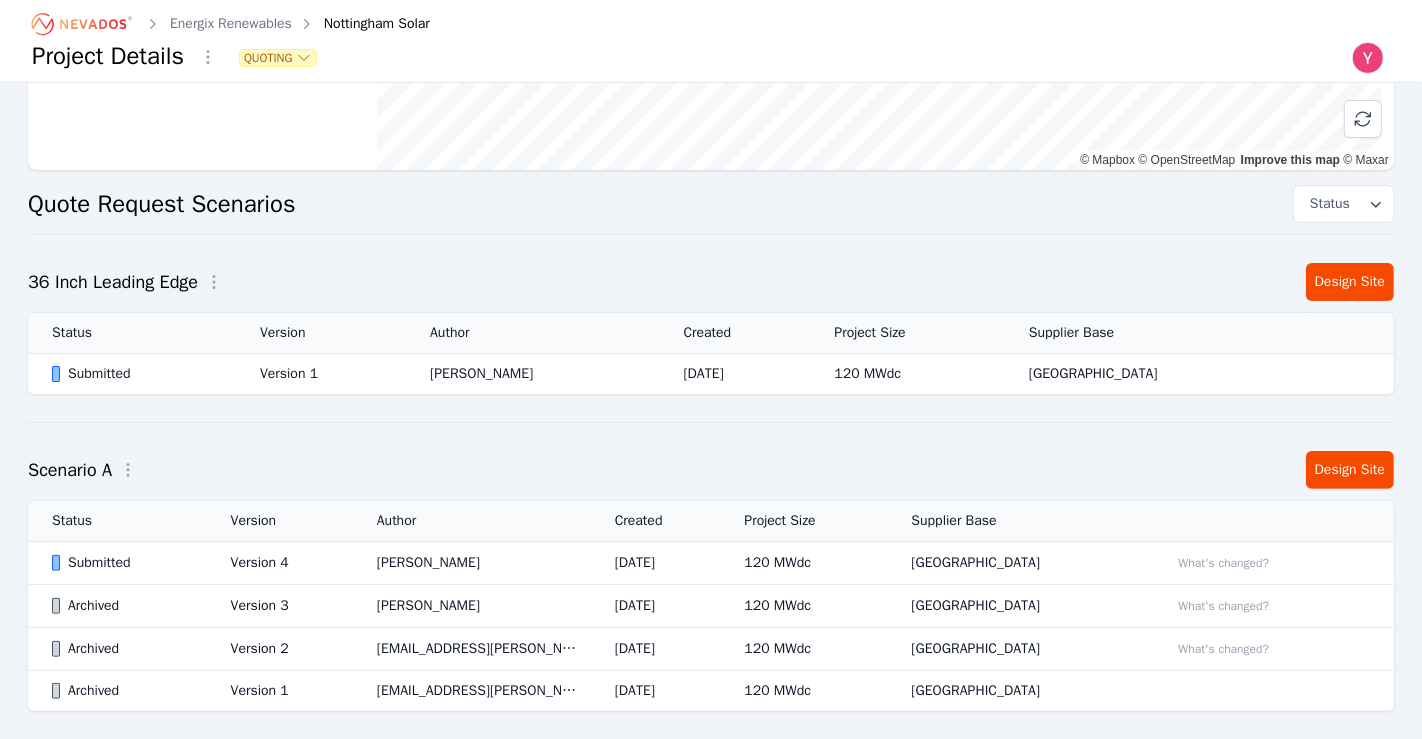 click 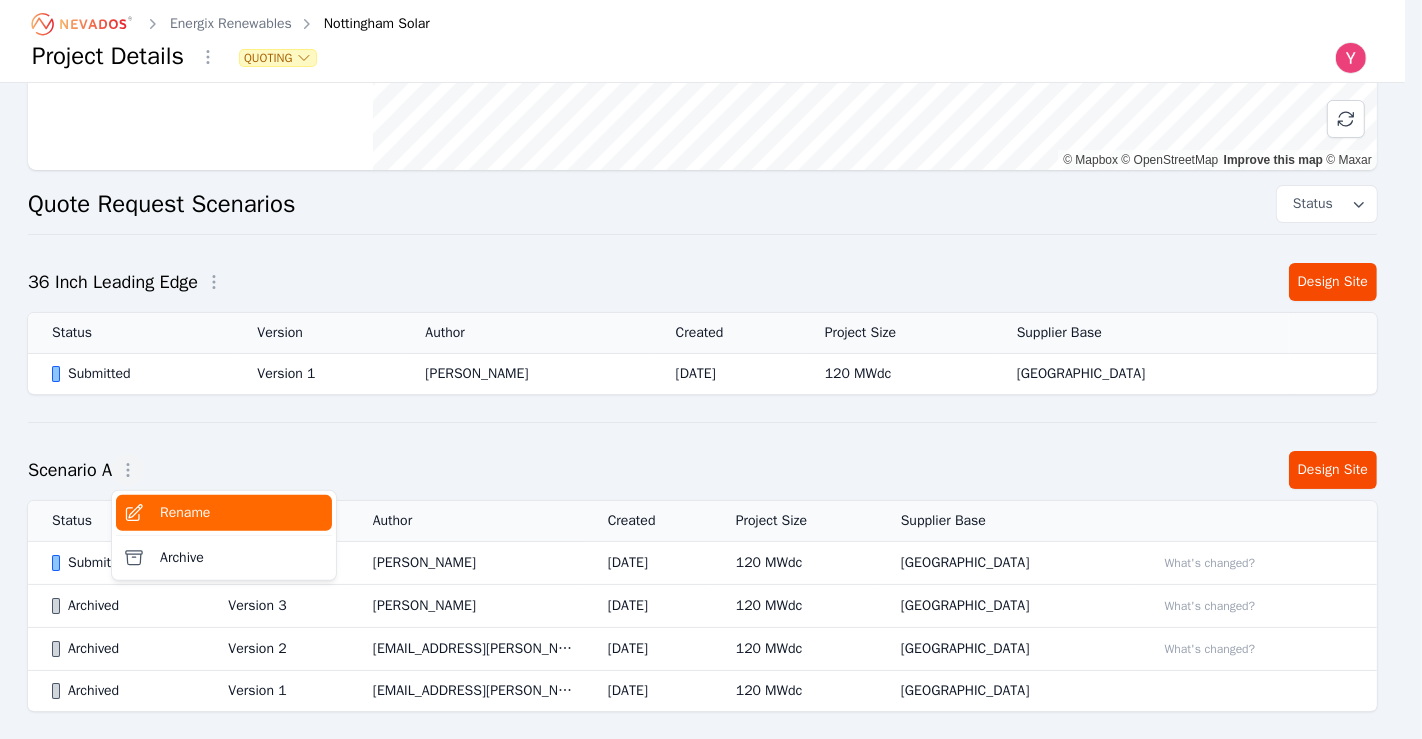 click on "Rename" at bounding box center (185, 513) 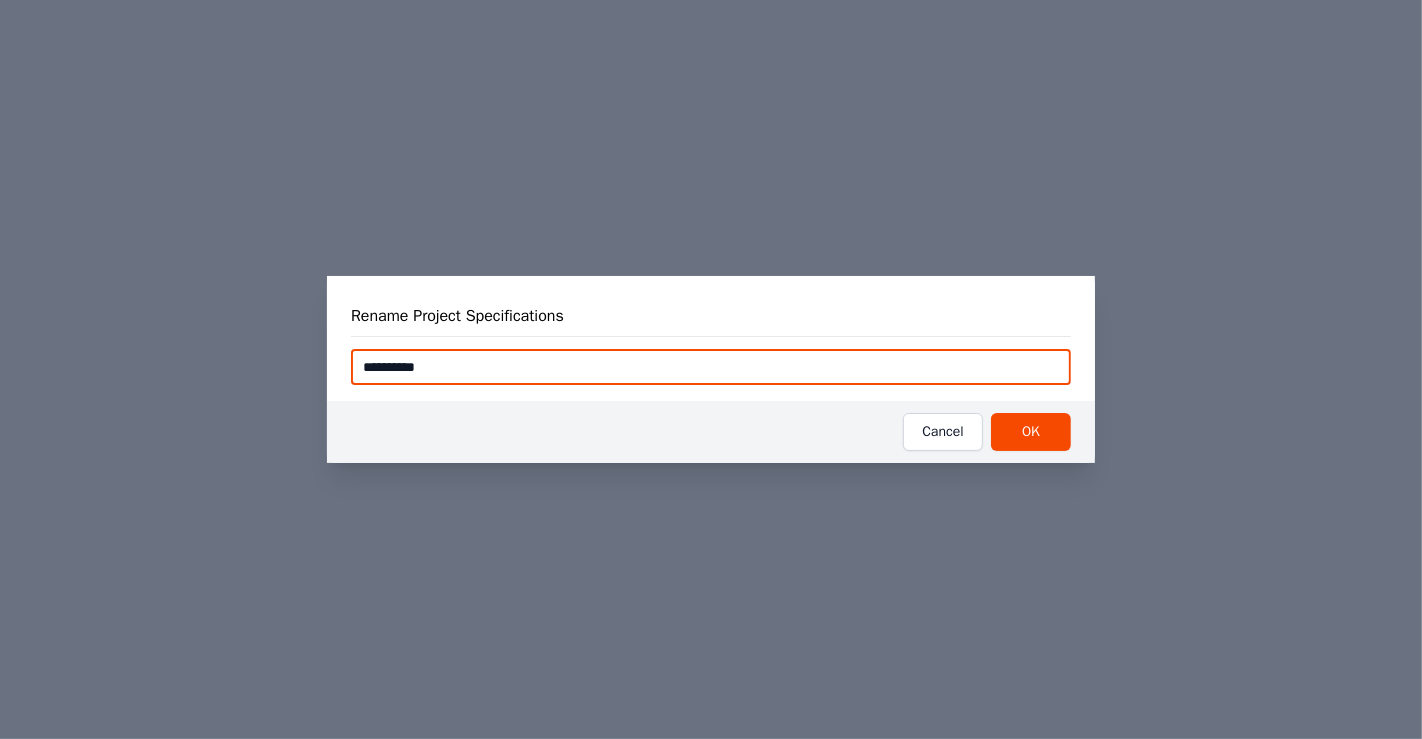 click on "**********" at bounding box center (711, 367) 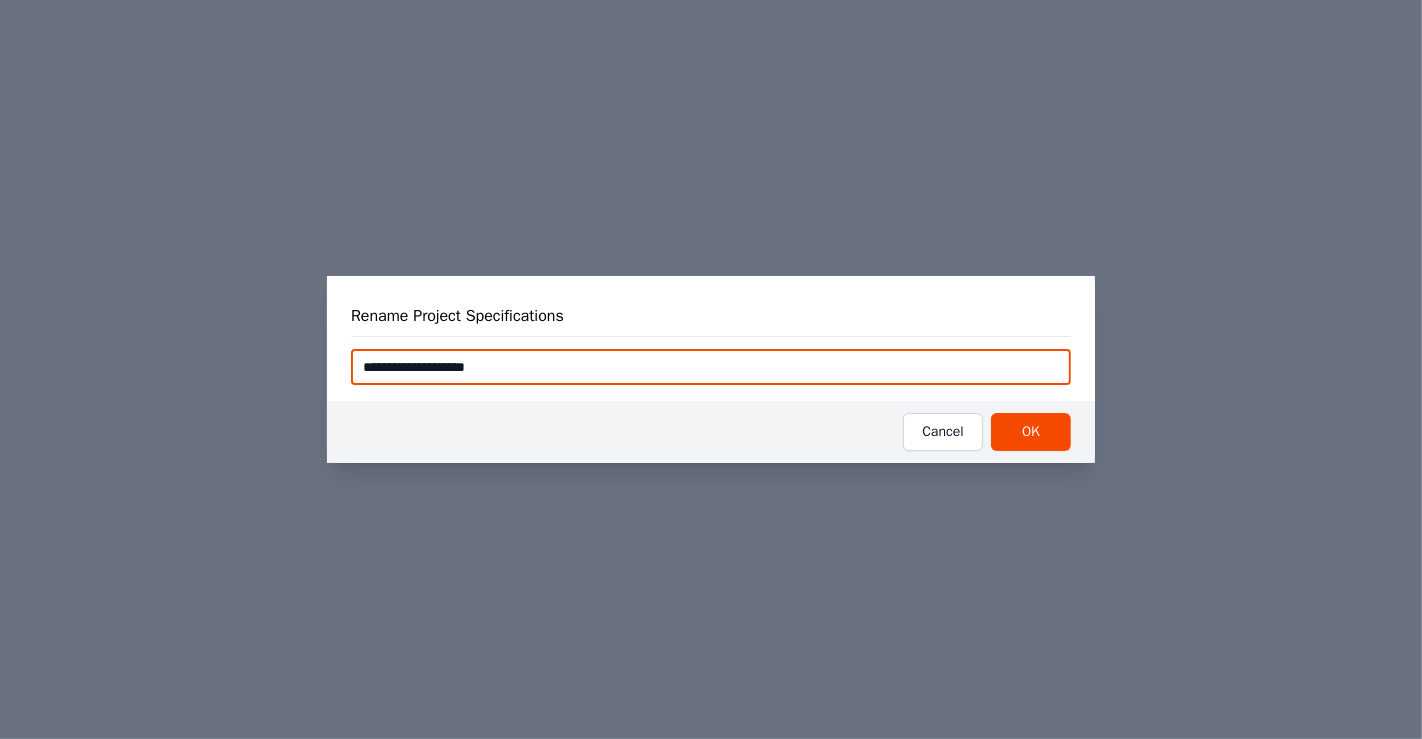 type on "**********" 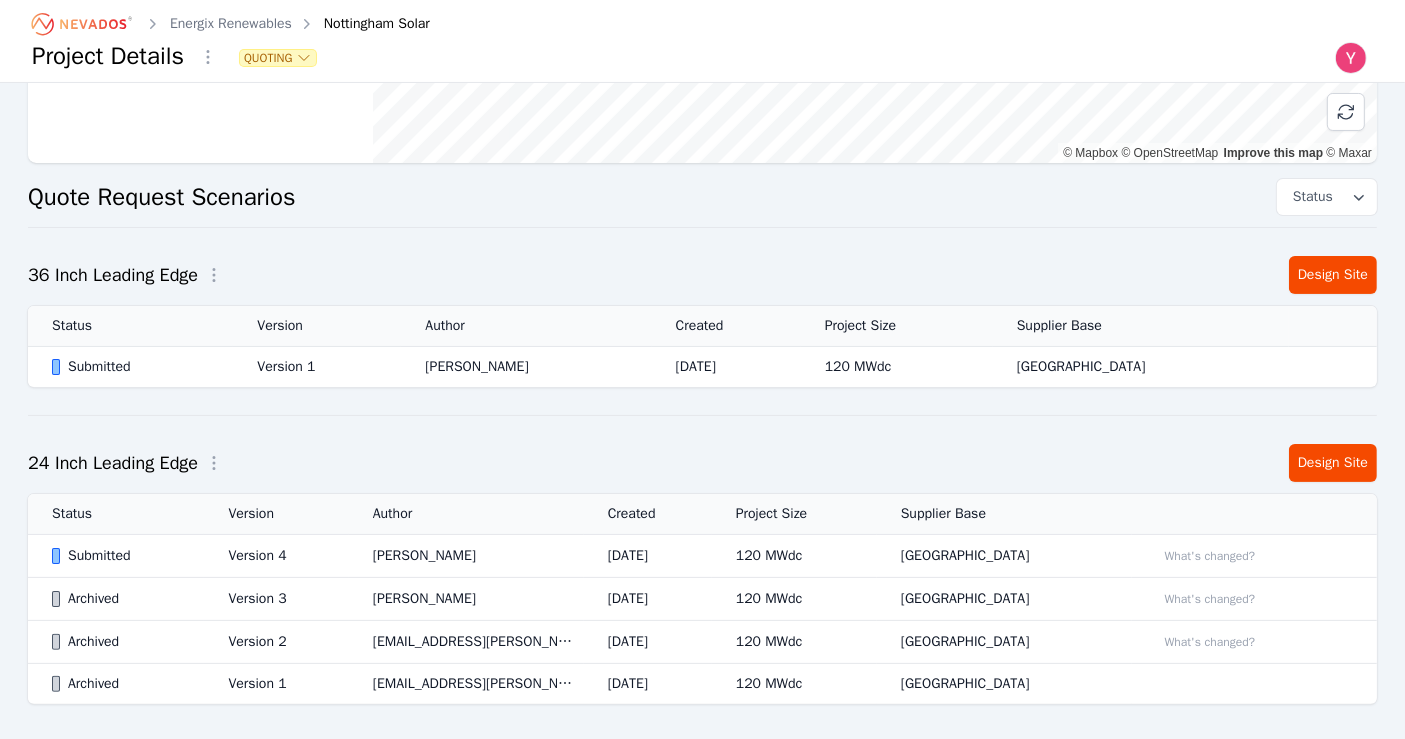 scroll, scrollTop: 305, scrollLeft: 0, axis: vertical 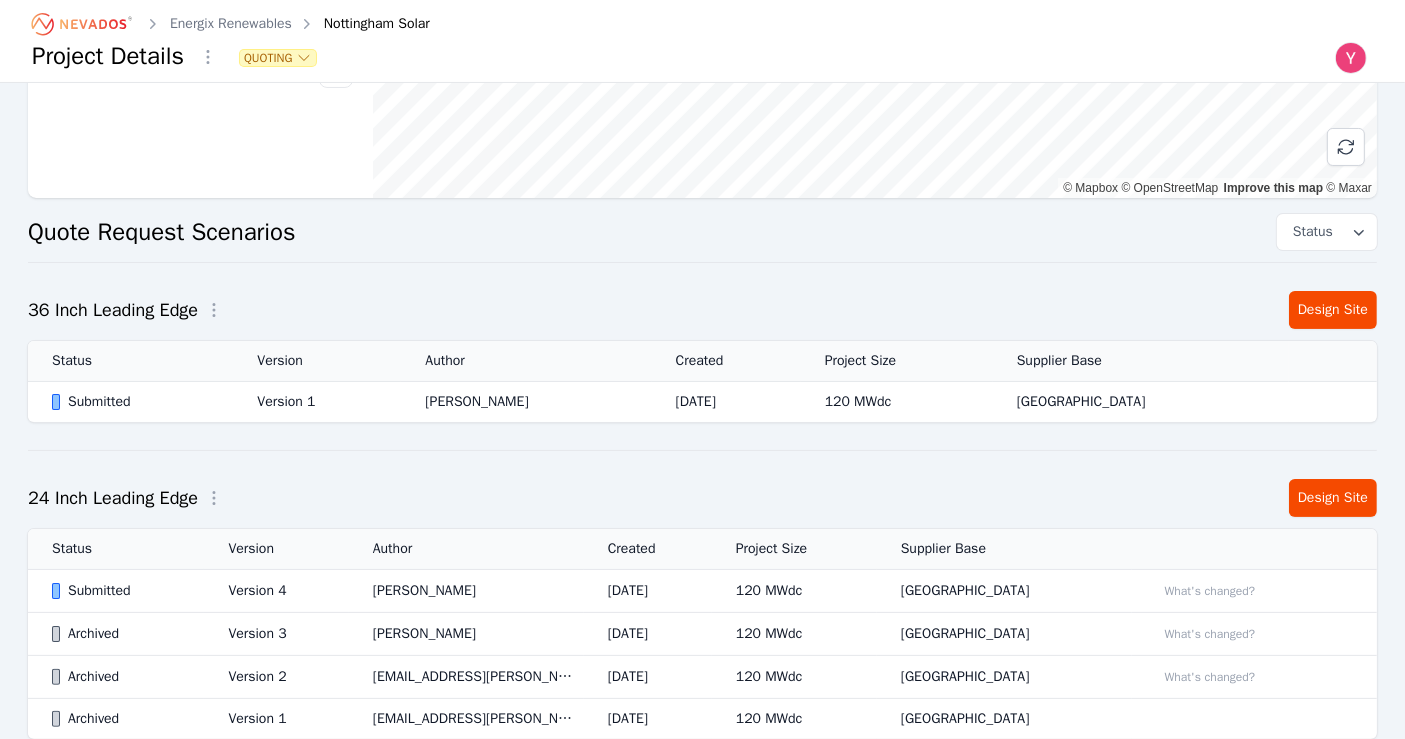 click on "[PERSON_NAME]" at bounding box center (526, 402) 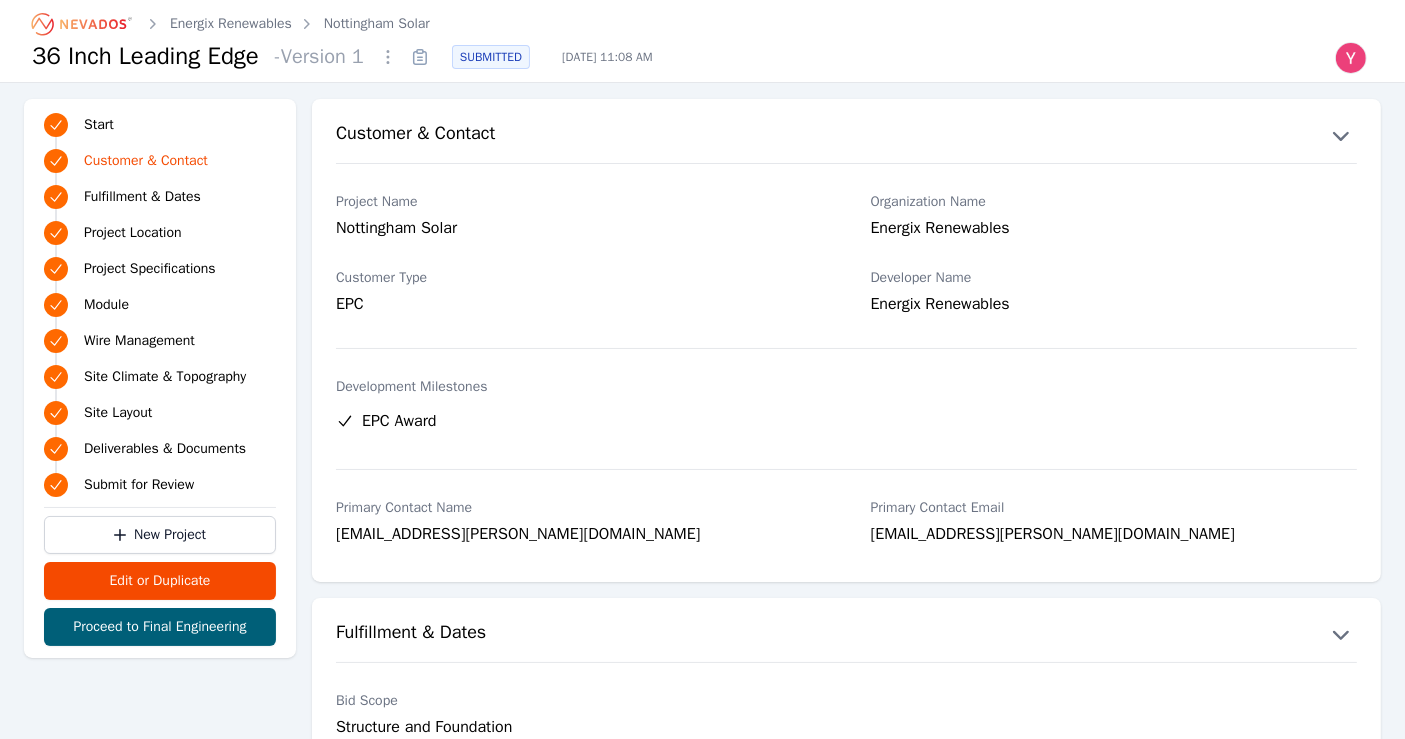 click on "Nottingham Solar" at bounding box center (377, 24) 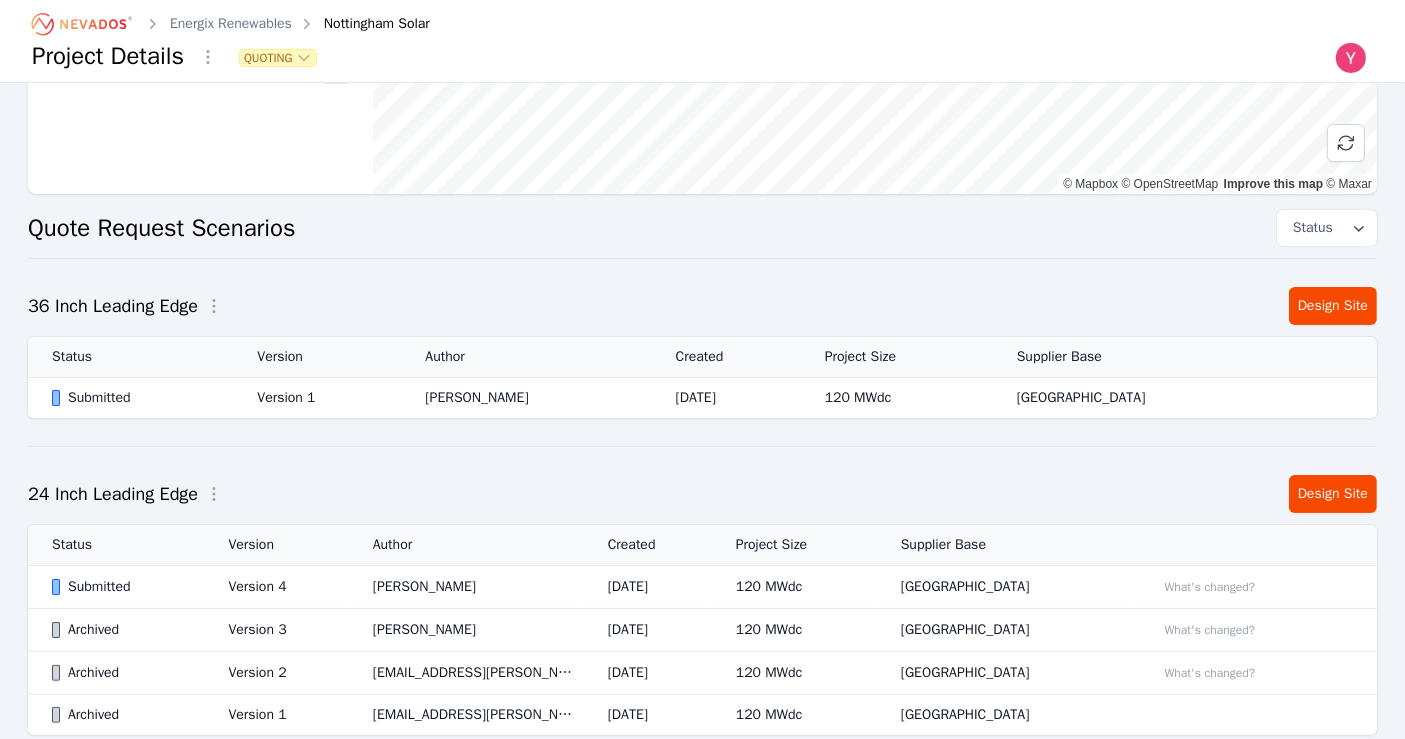 scroll, scrollTop: 305, scrollLeft: 0, axis: vertical 